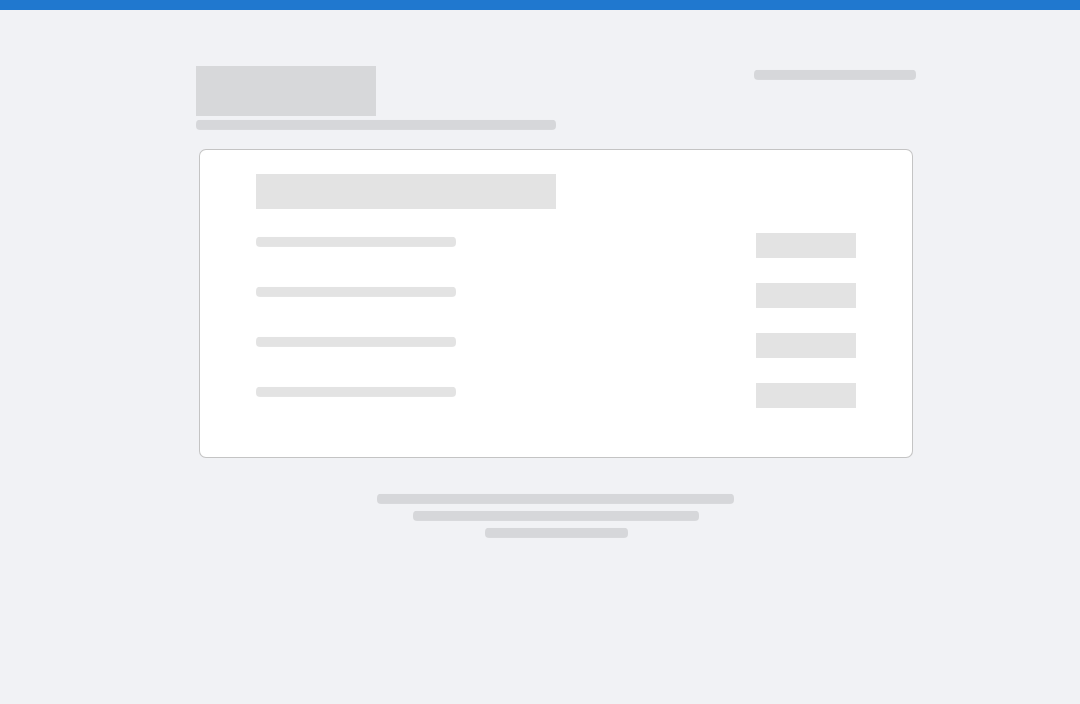 scroll, scrollTop: 0, scrollLeft: 0, axis: both 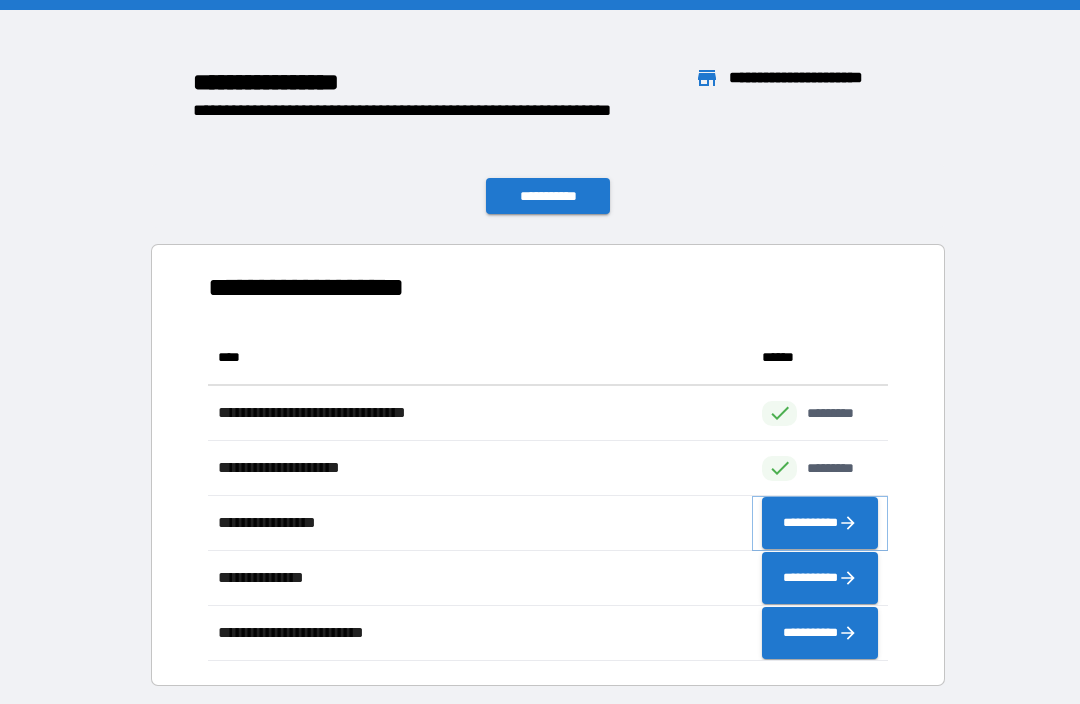 click on "**********" at bounding box center (820, 523) 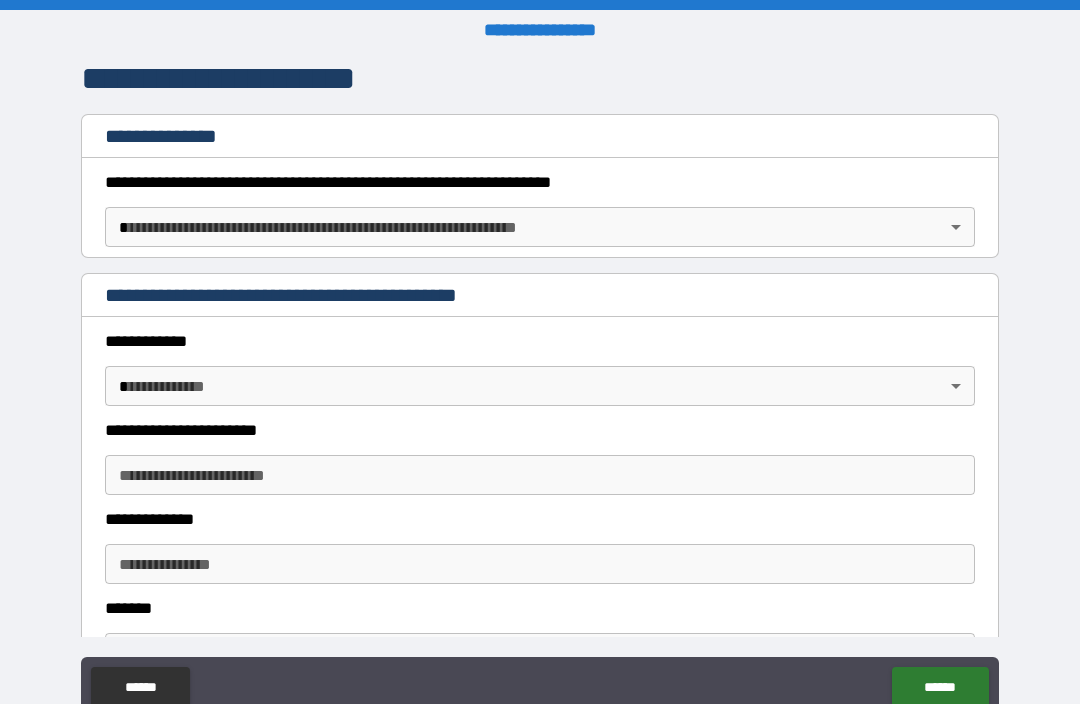 scroll, scrollTop: 275, scrollLeft: 0, axis: vertical 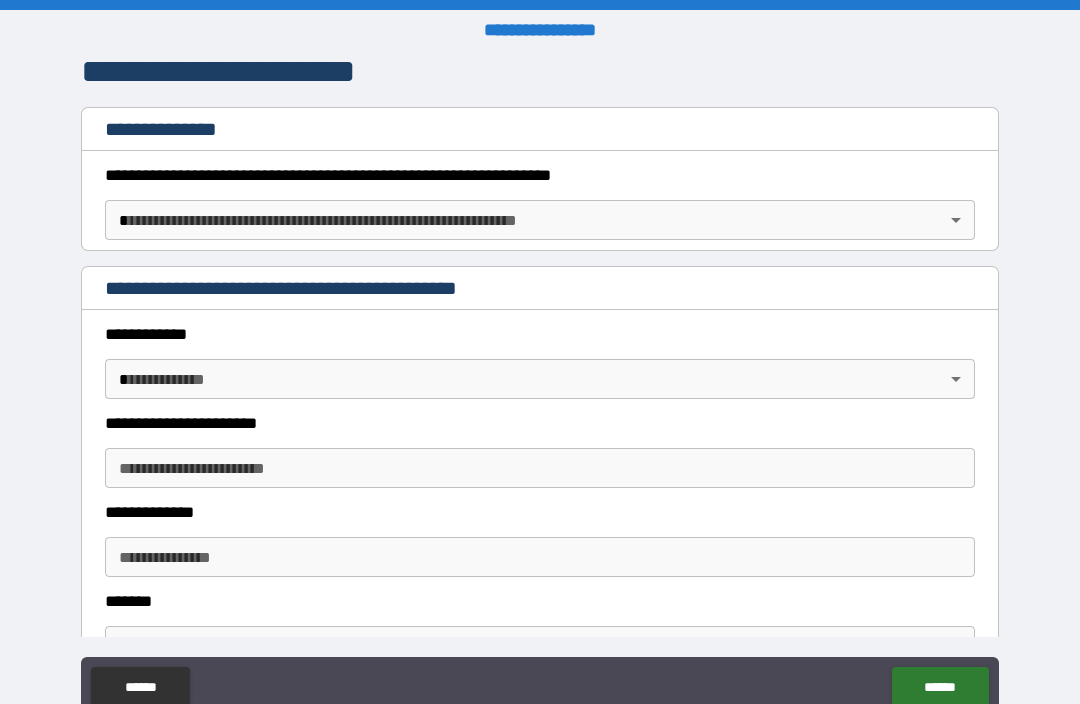click on "**********" at bounding box center (540, 385) 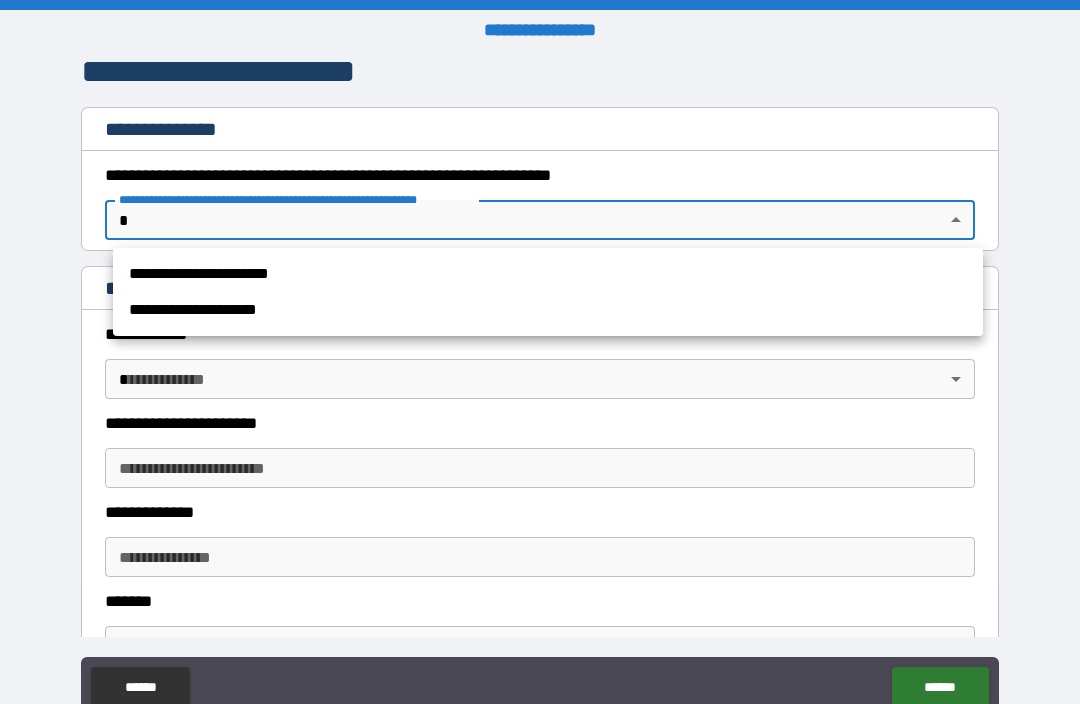 click on "**********" at bounding box center (548, 274) 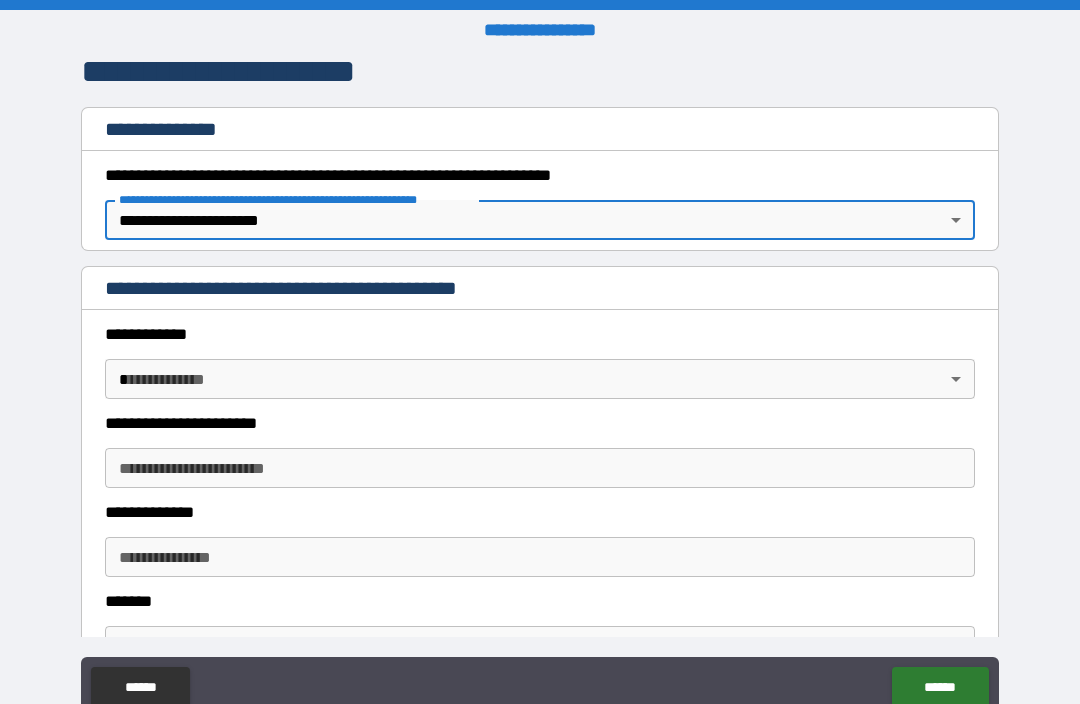 type on "*" 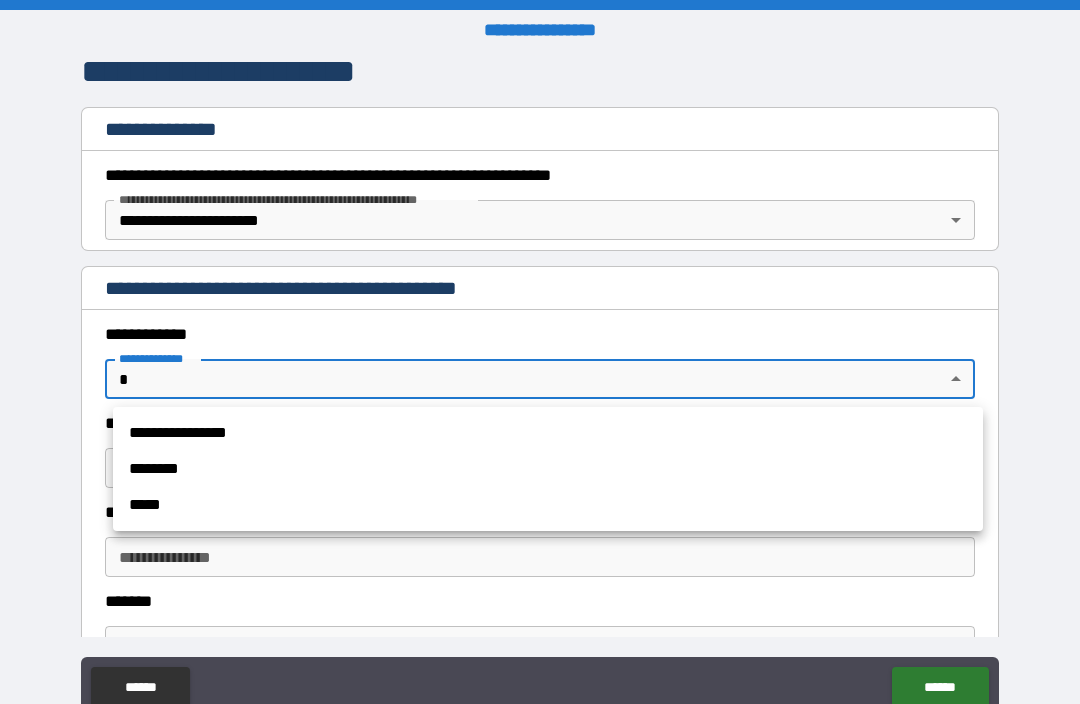 click on "**********" at bounding box center (548, 433) 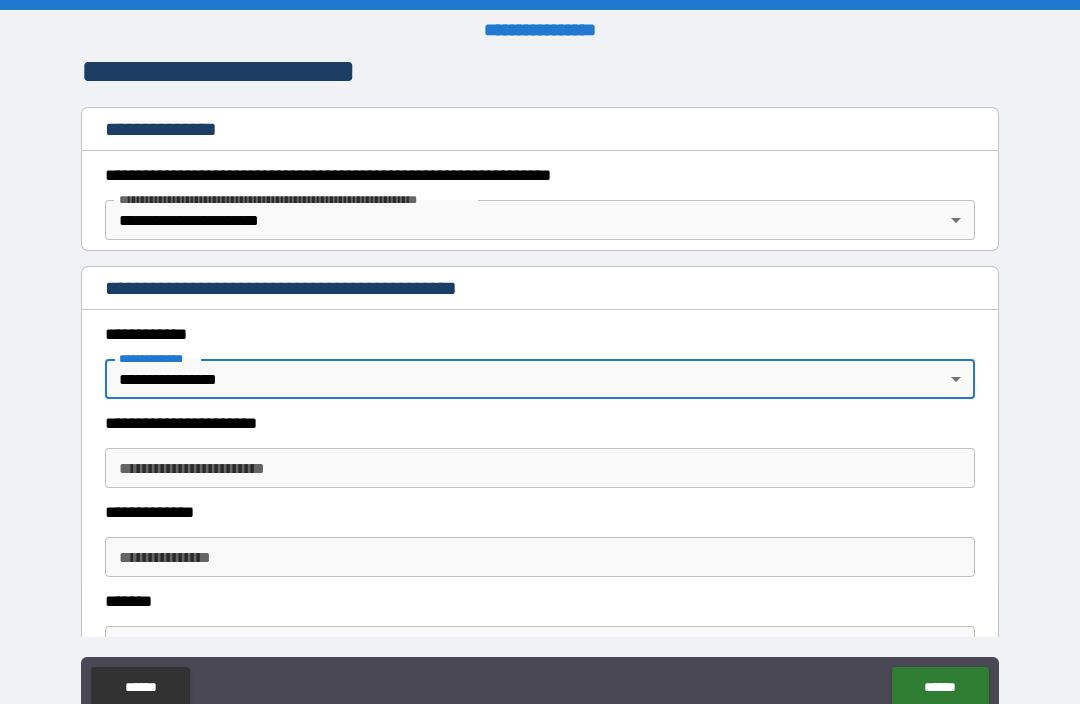 click on "**********" at bounding box center (540, 468) 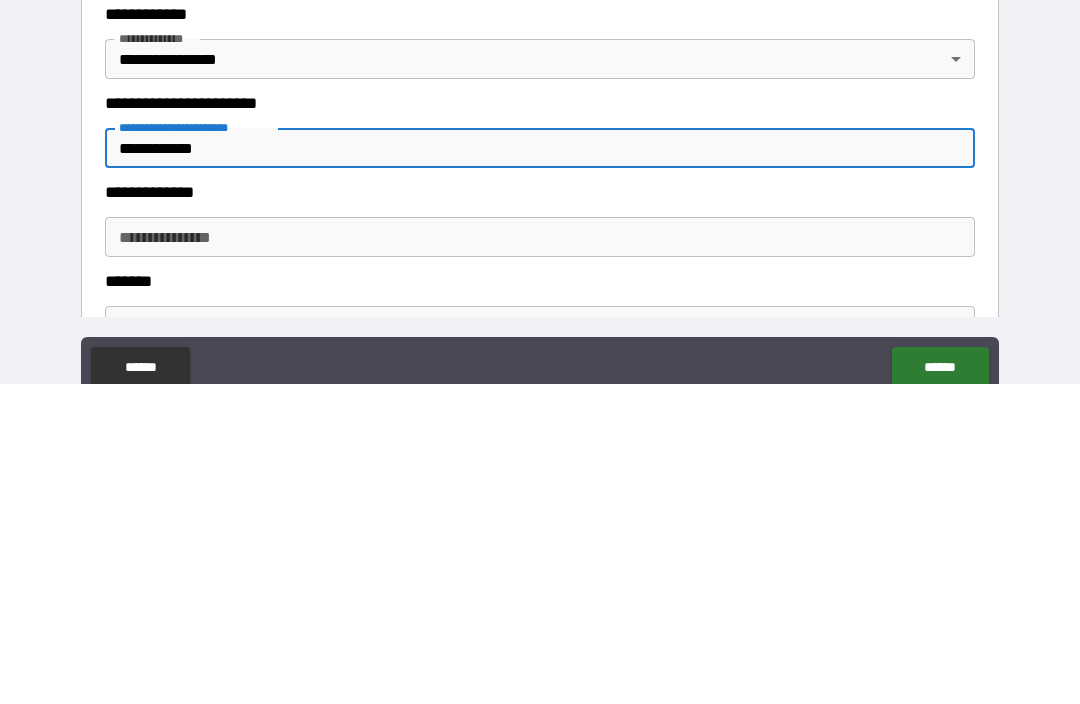 type on "**********" 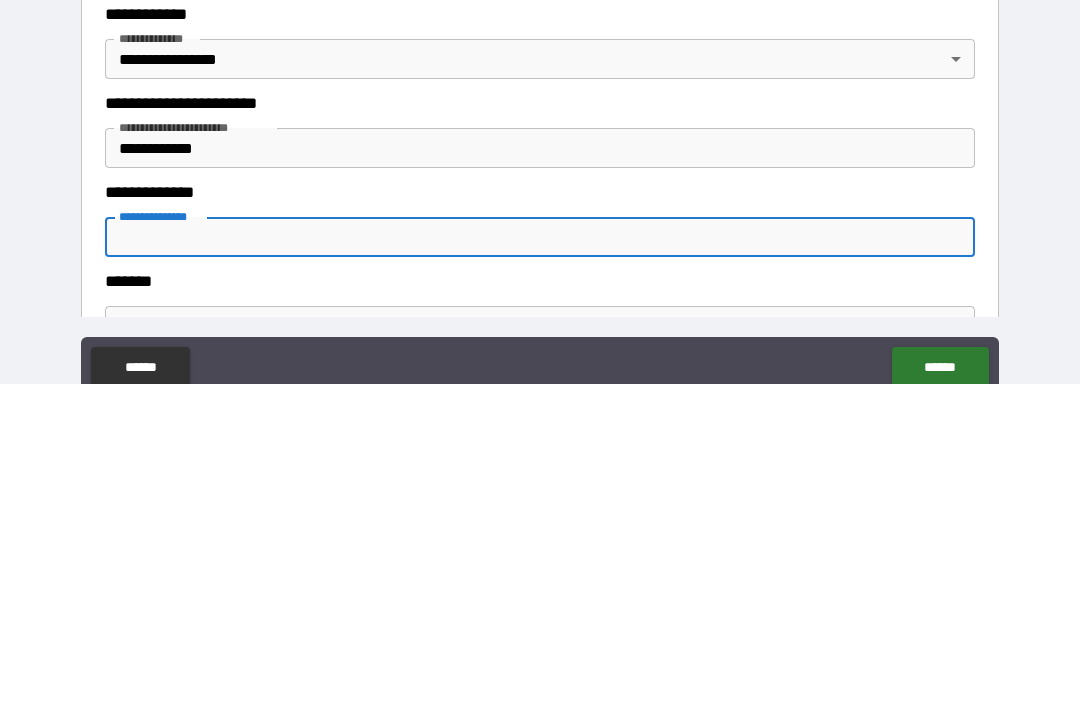 scroll, scrollTop: 1, scrollLeft: 0, axis: vertical 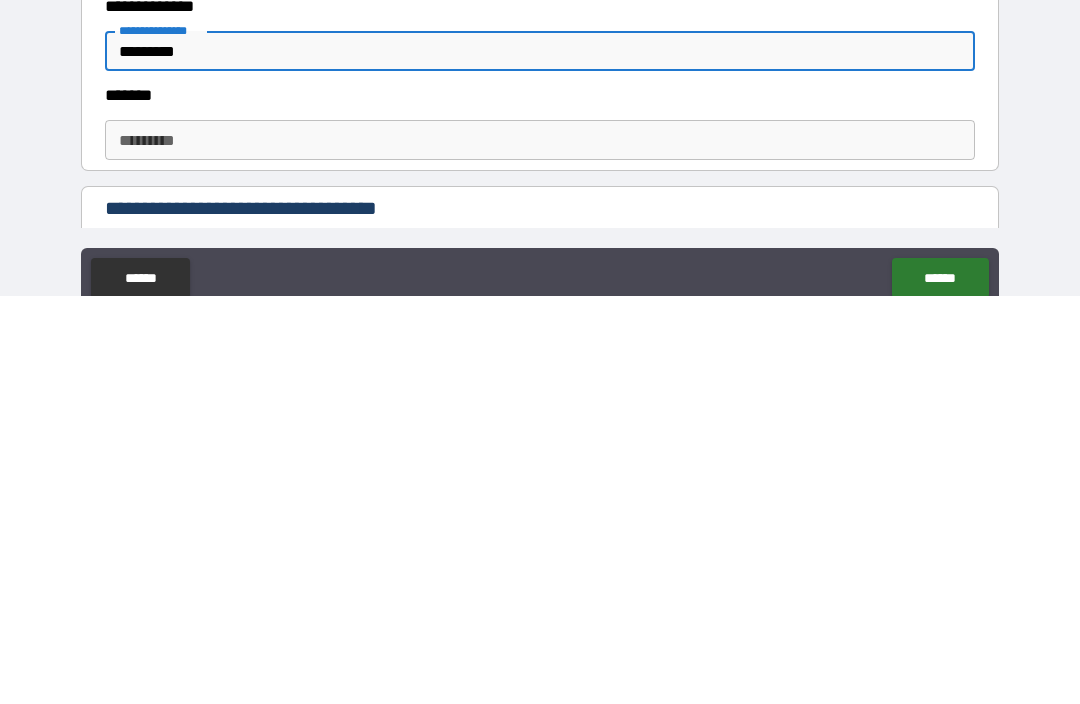type on "*********" 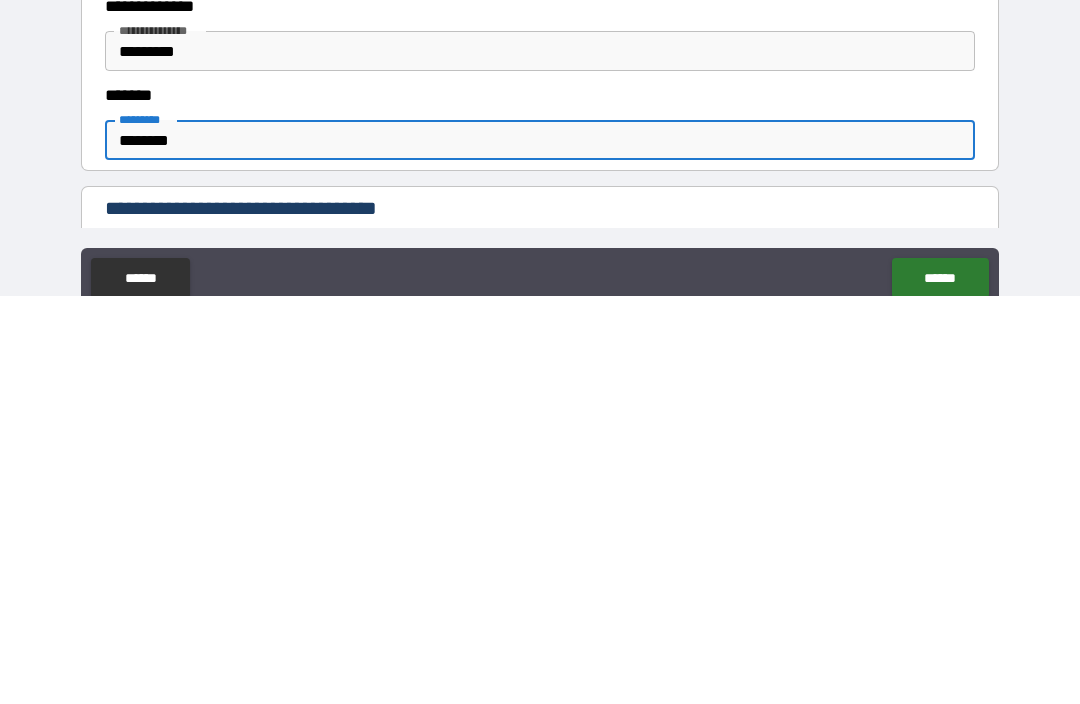 scroll, scrollTop: 66, scrollLeft: 0, axis: vertical 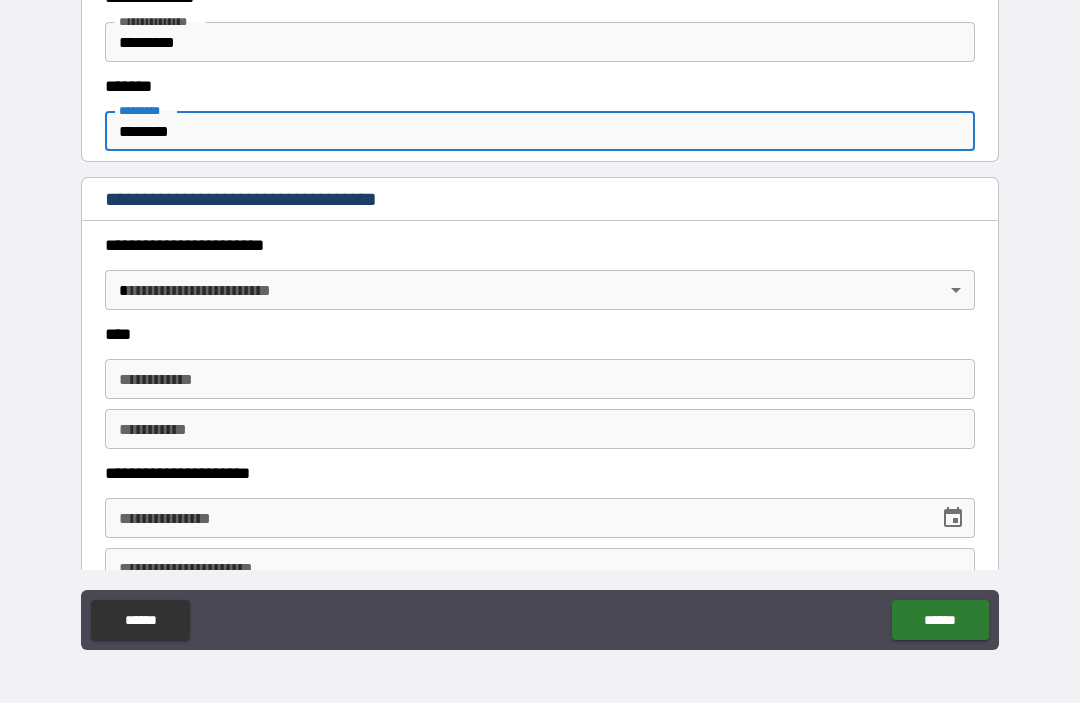 type on "********" 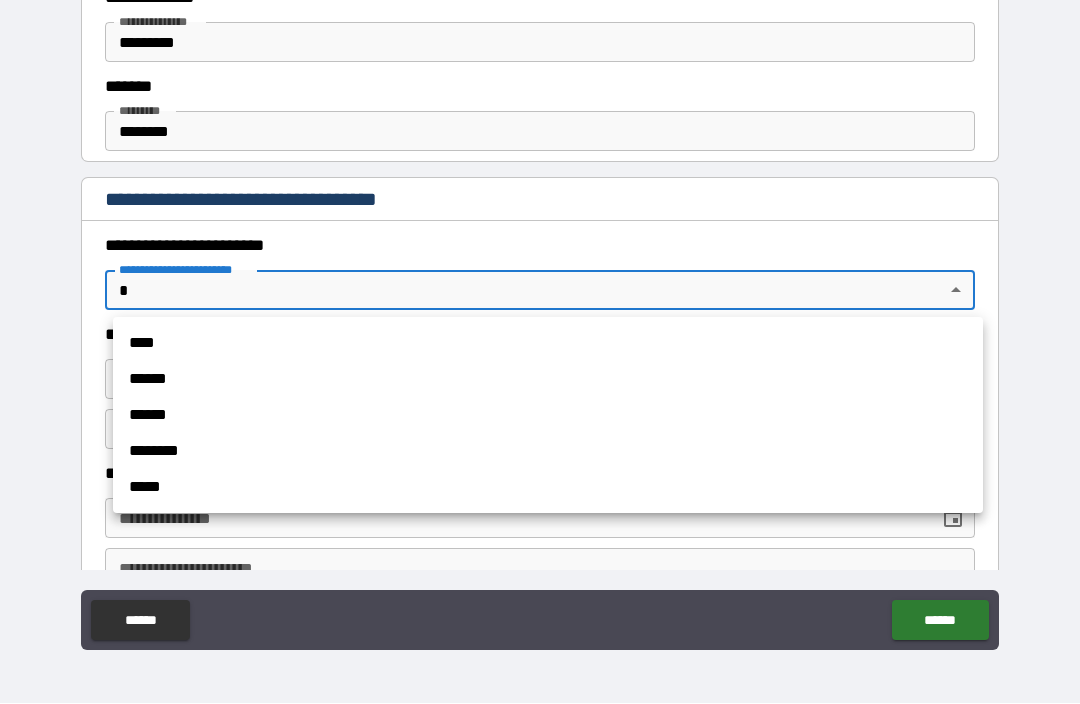 click on "******" at bounding box center [548, 380] 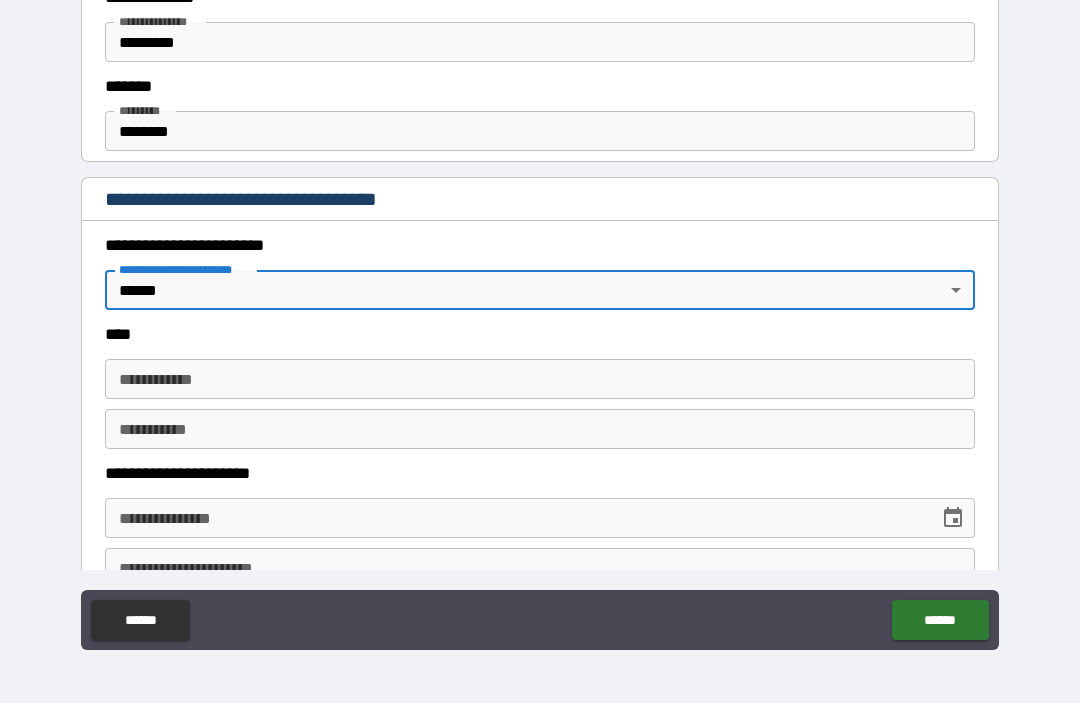 click on "**********" at bounding box center (540, 380) 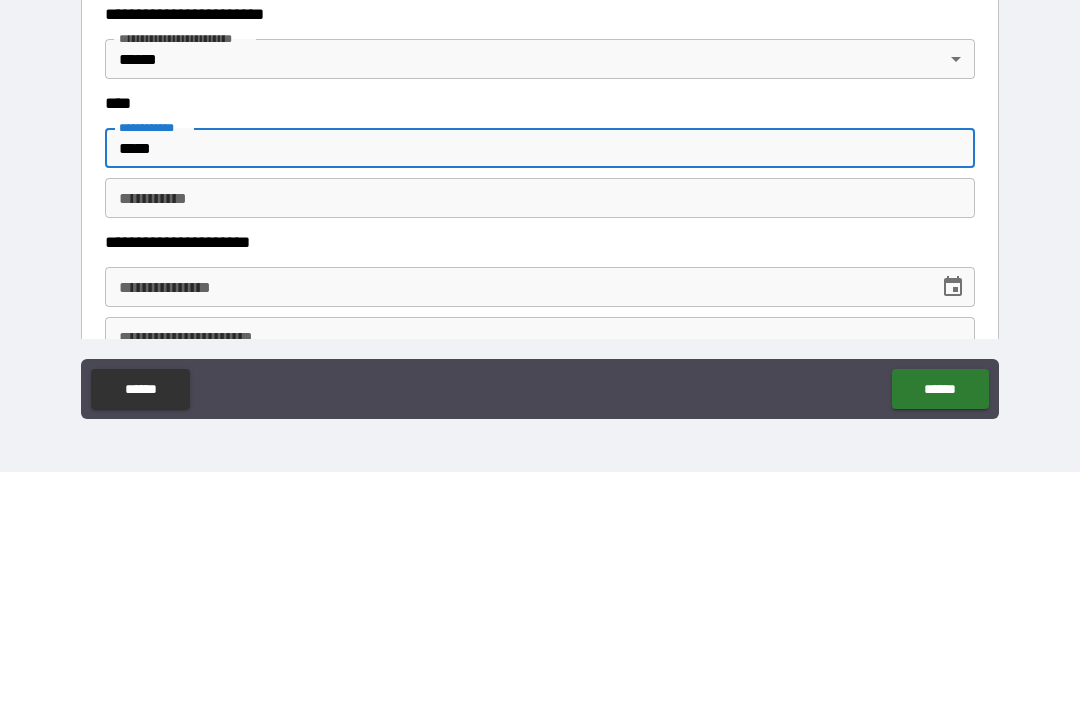 type on "*****" 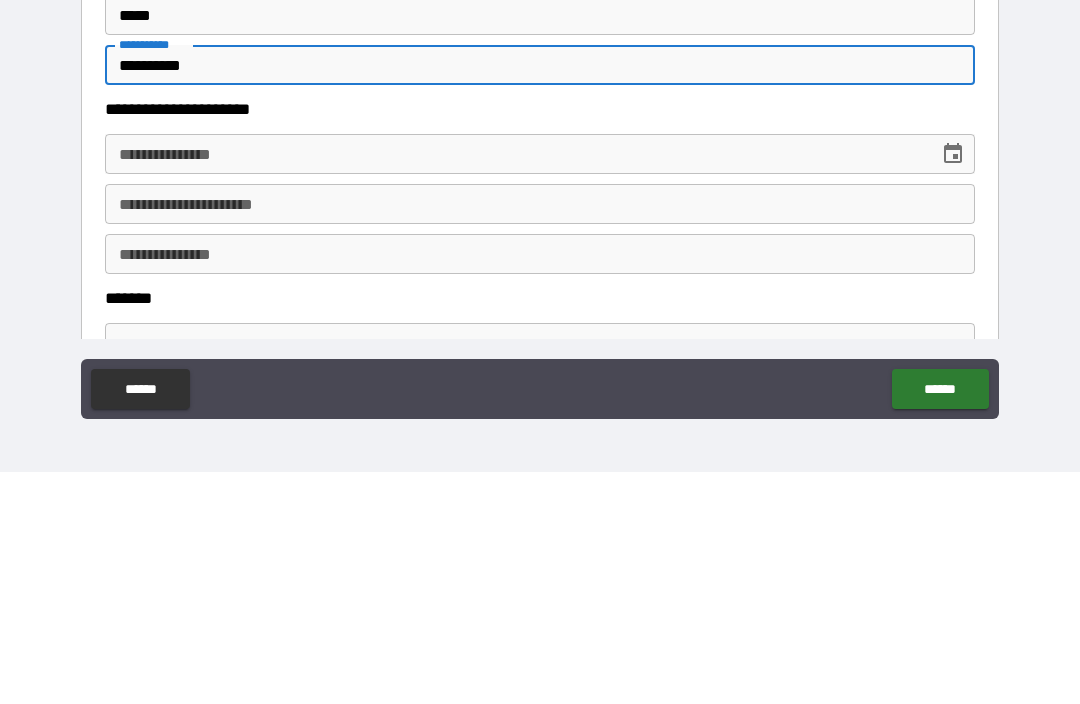 scroll, scrollTop: 855, scrollLeft: 0, axis: vertical 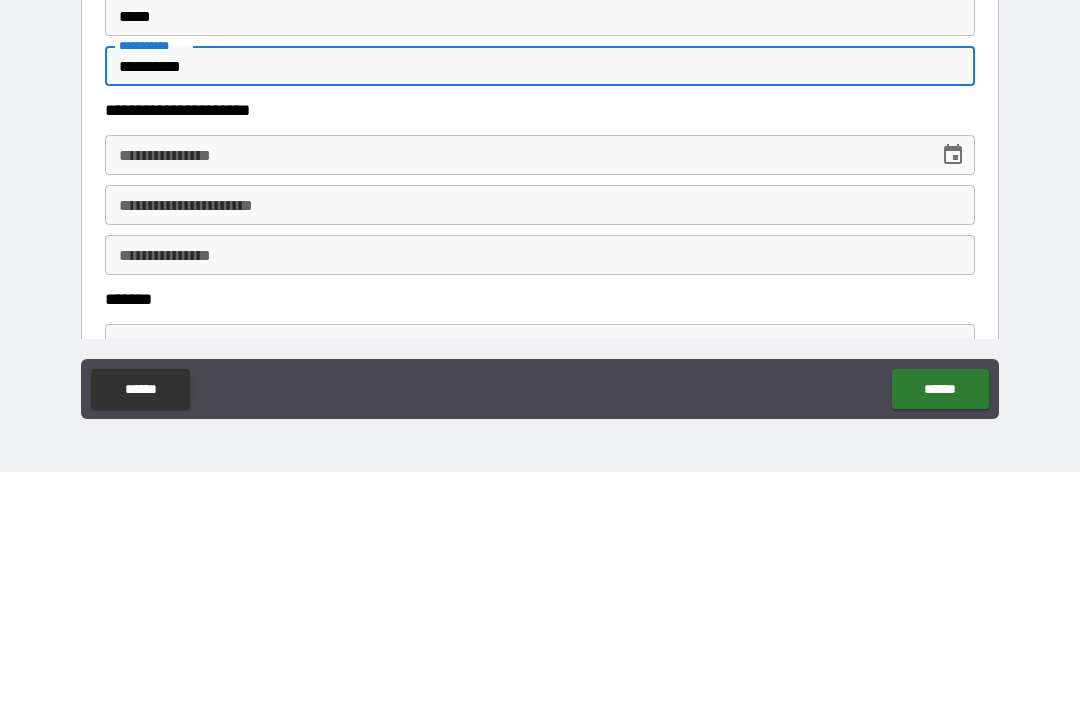 type on "*********" 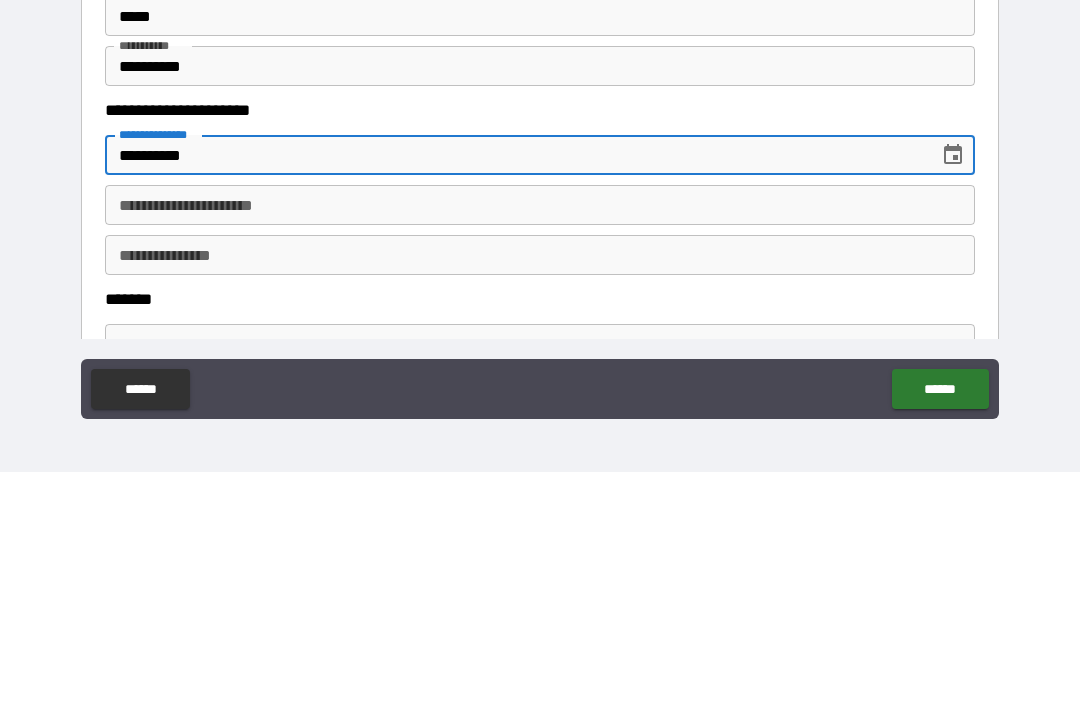 type on "**********" 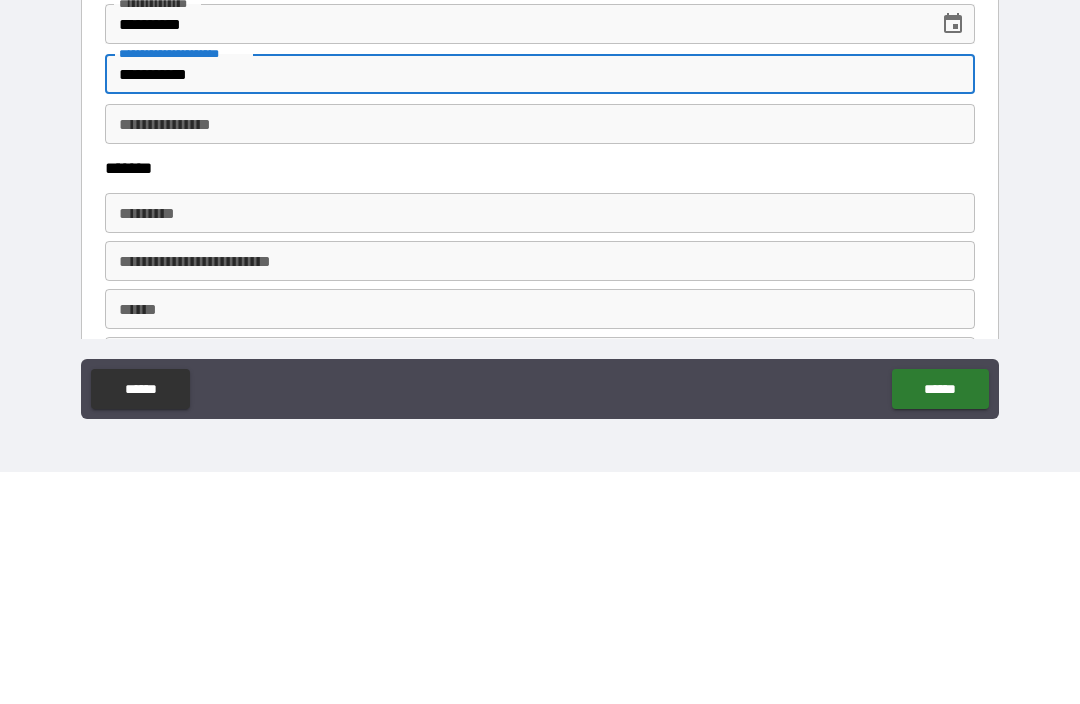 scroll, scrollTop: 991, scrollLeft: 0, axis: vertical 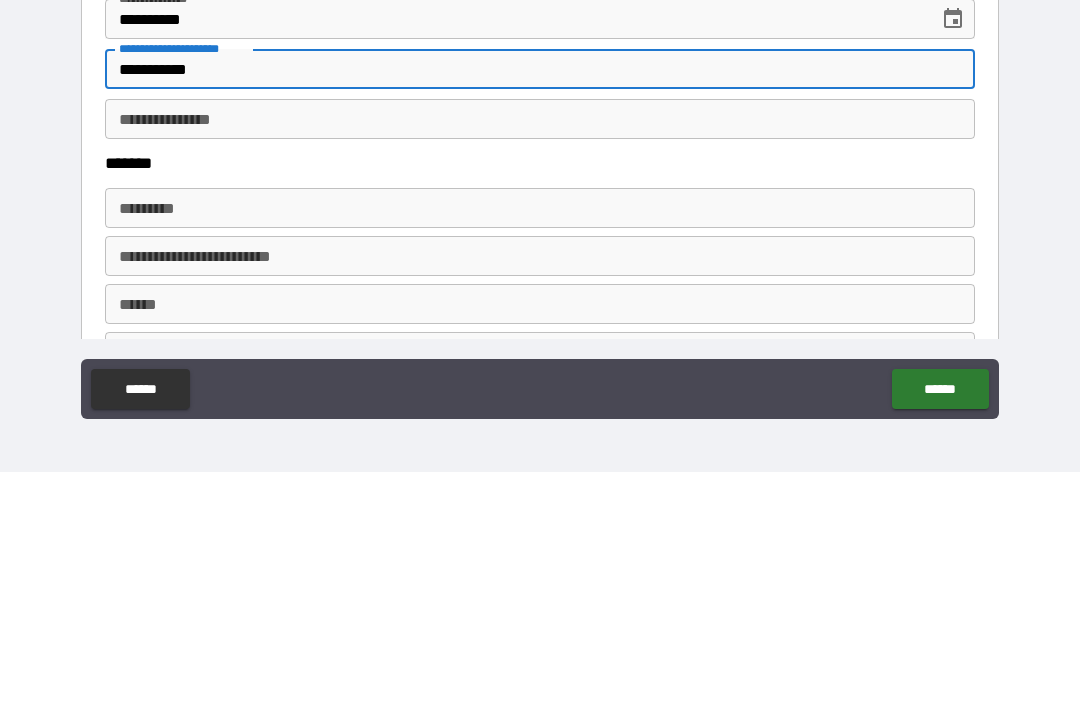 type on "**********" 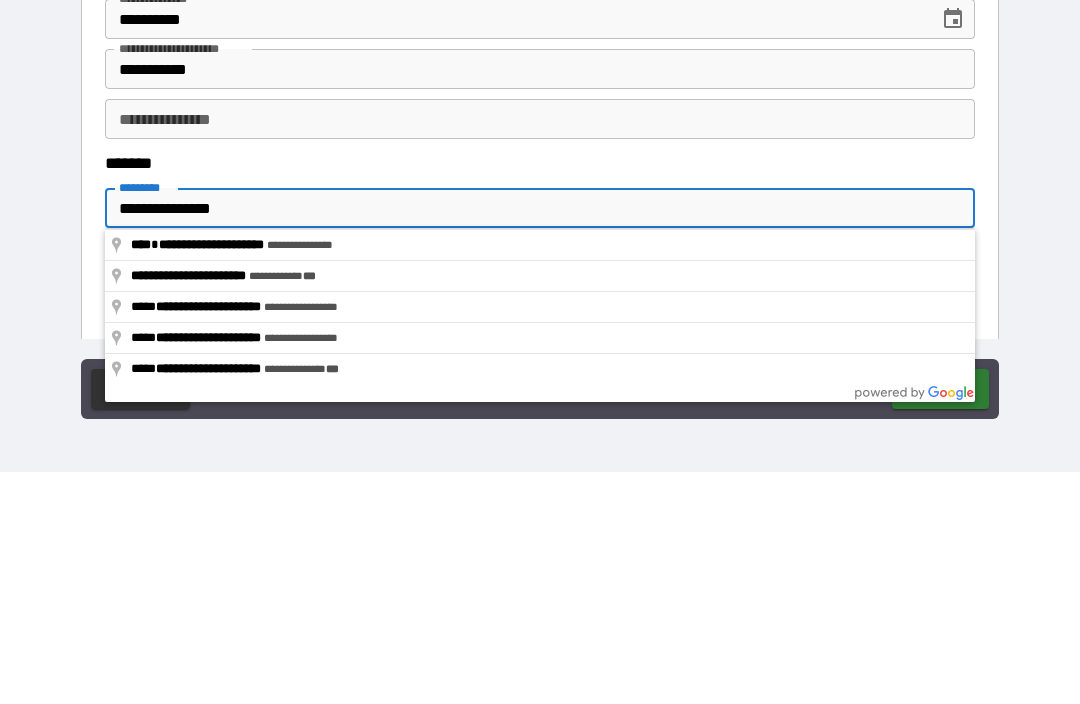 type on "**********" 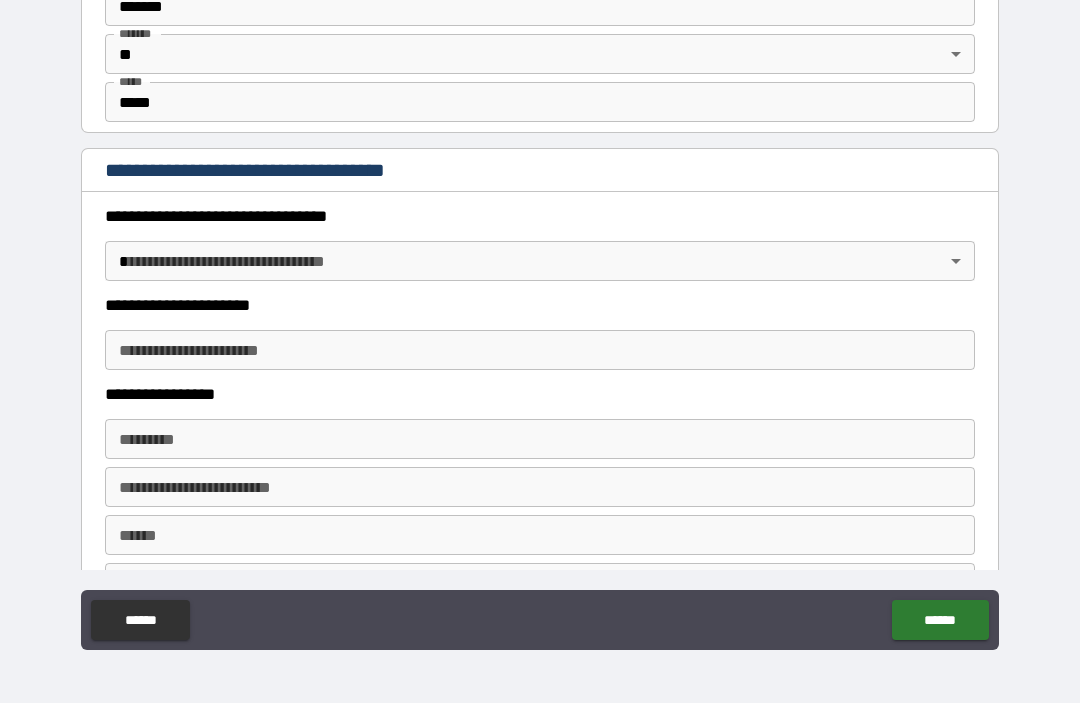 scroll, scrollTop: 1521, scrollLeft: 0, axis: vertical 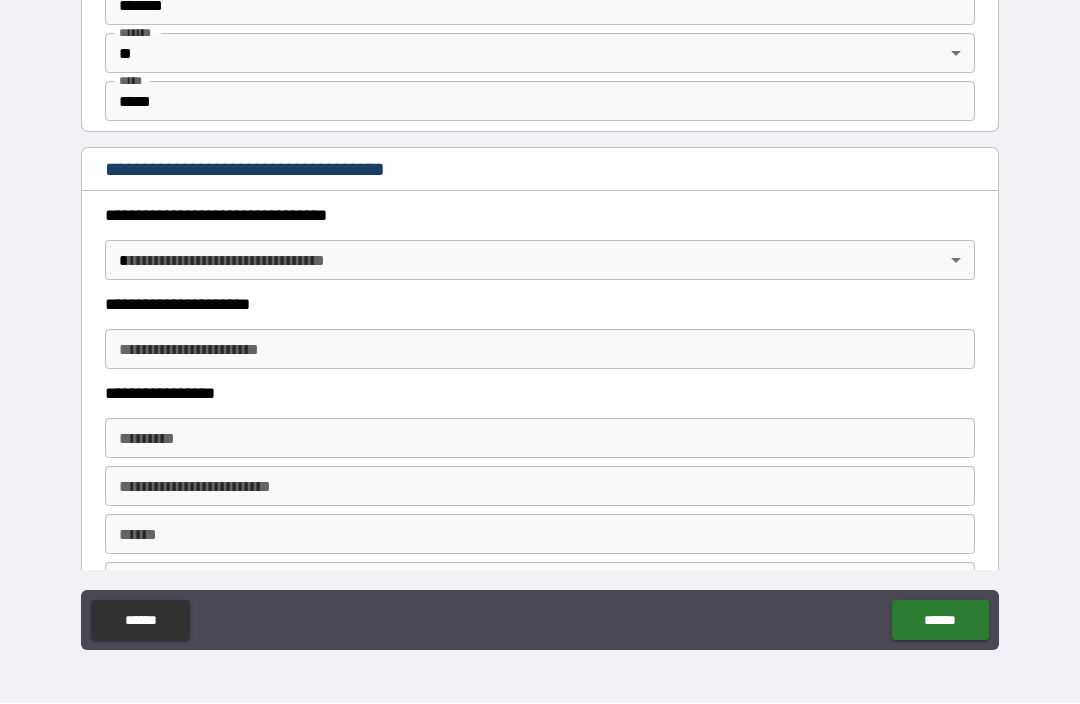 click on "**********" at bounding box center (540, 319) 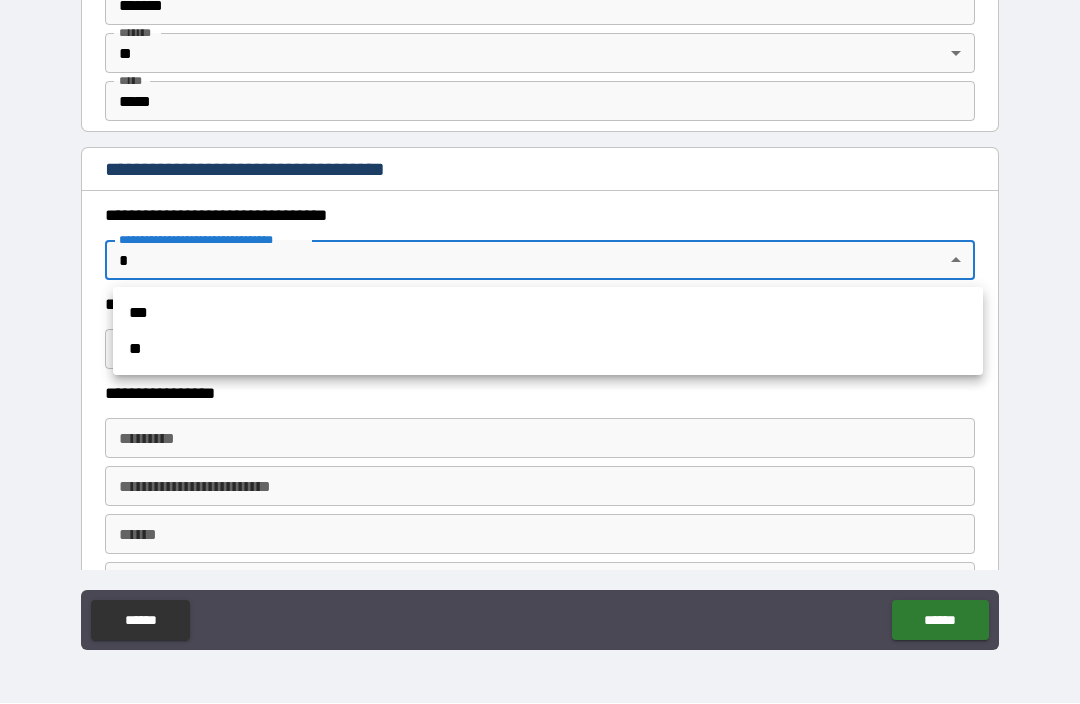 click on "***" at bounding box center [548, 314] 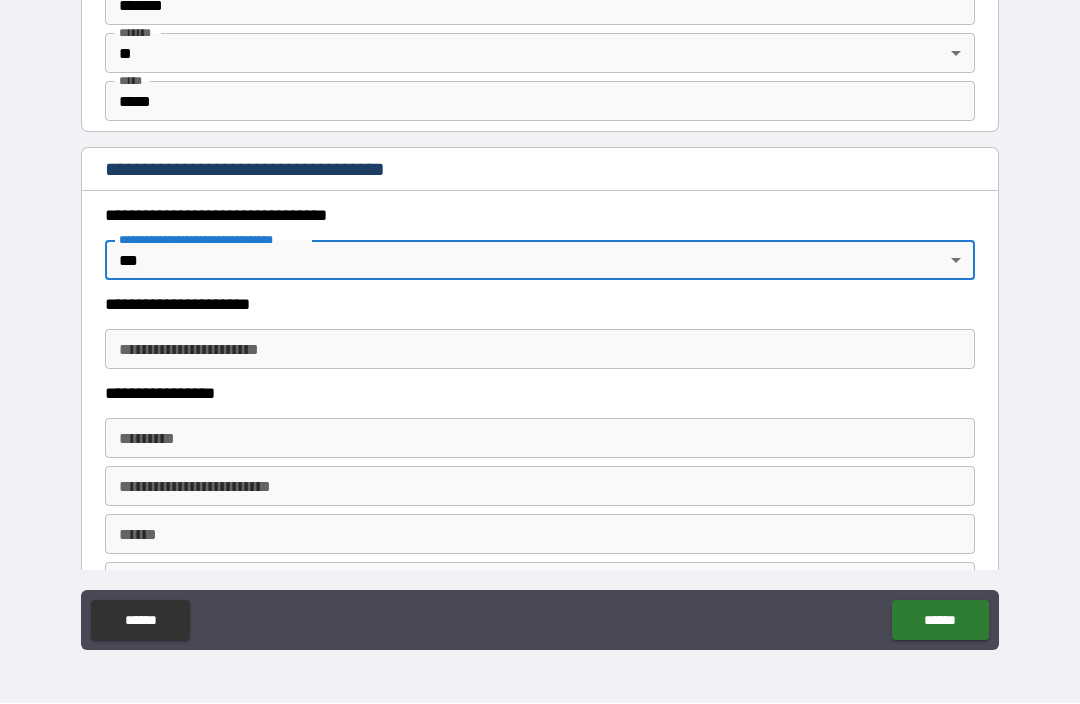 click on "**********" at bounding box center [540, 350] 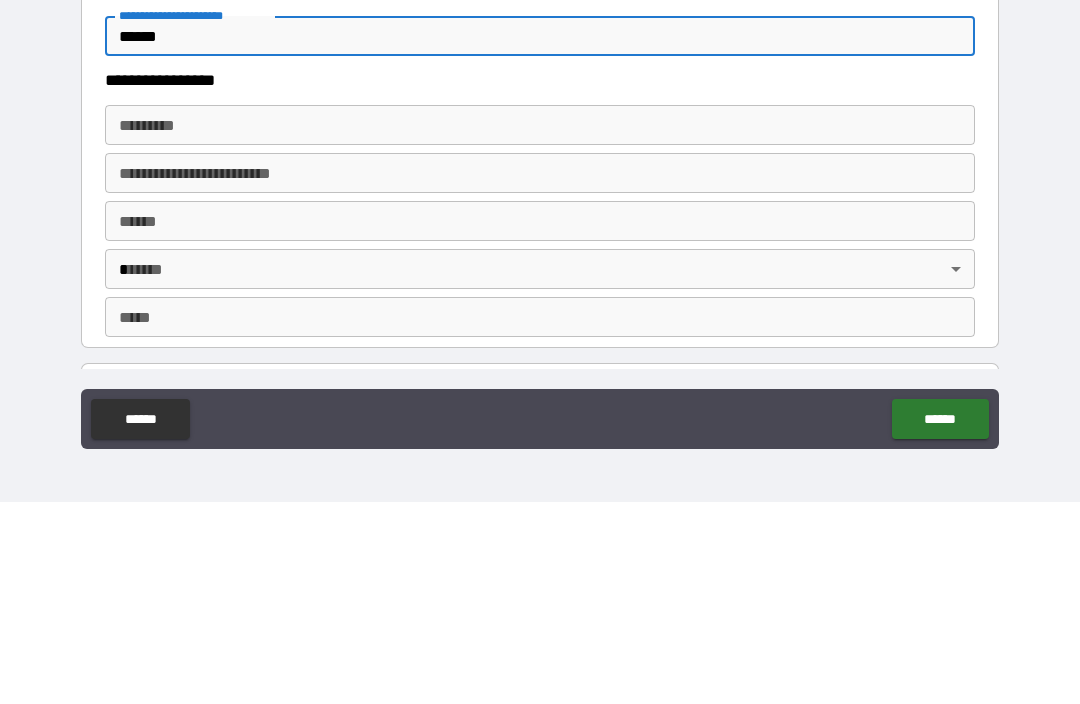scroll, scrollTop: 1637, scrollLeft: 0, axis: vertical 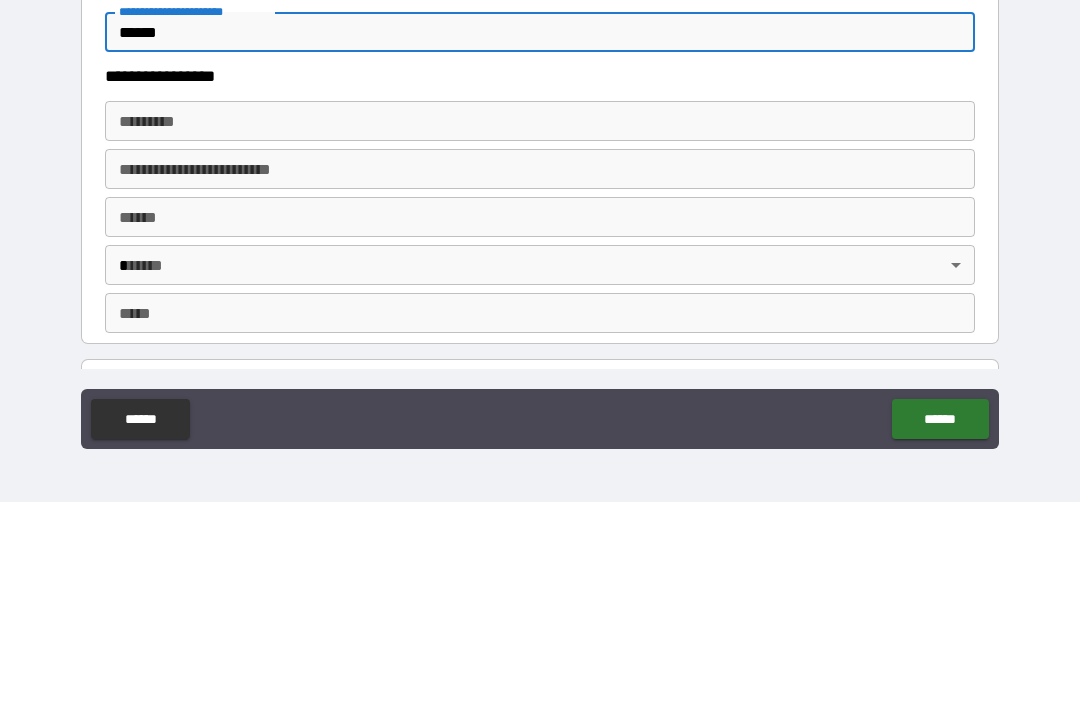 type on "******" 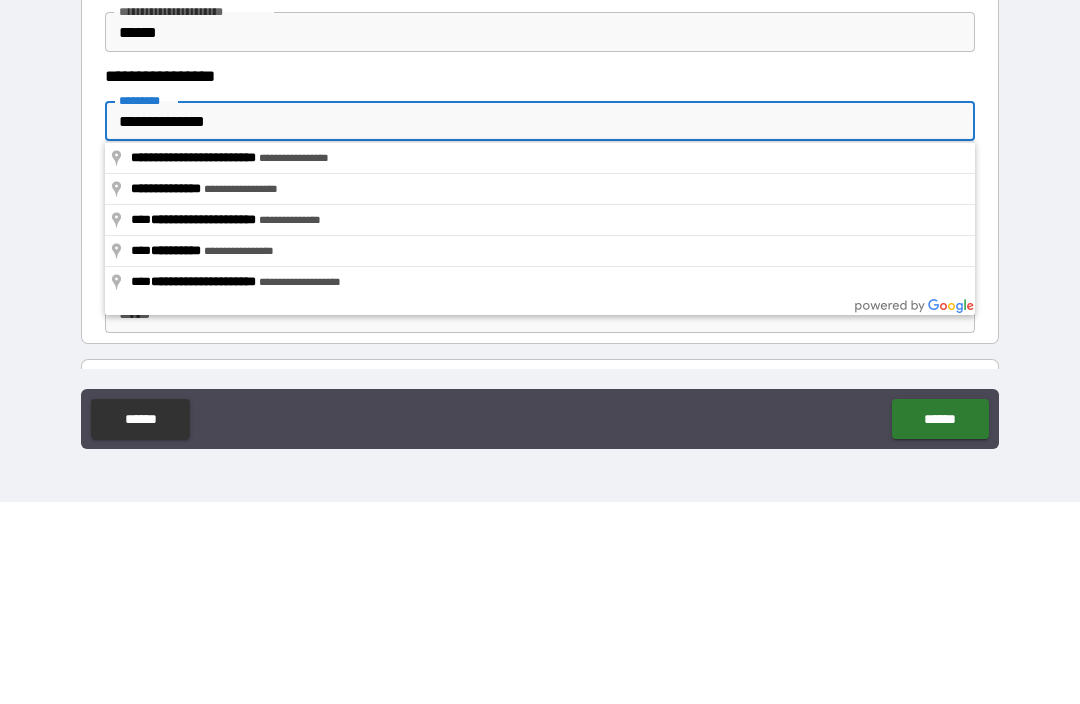 type on "**********" 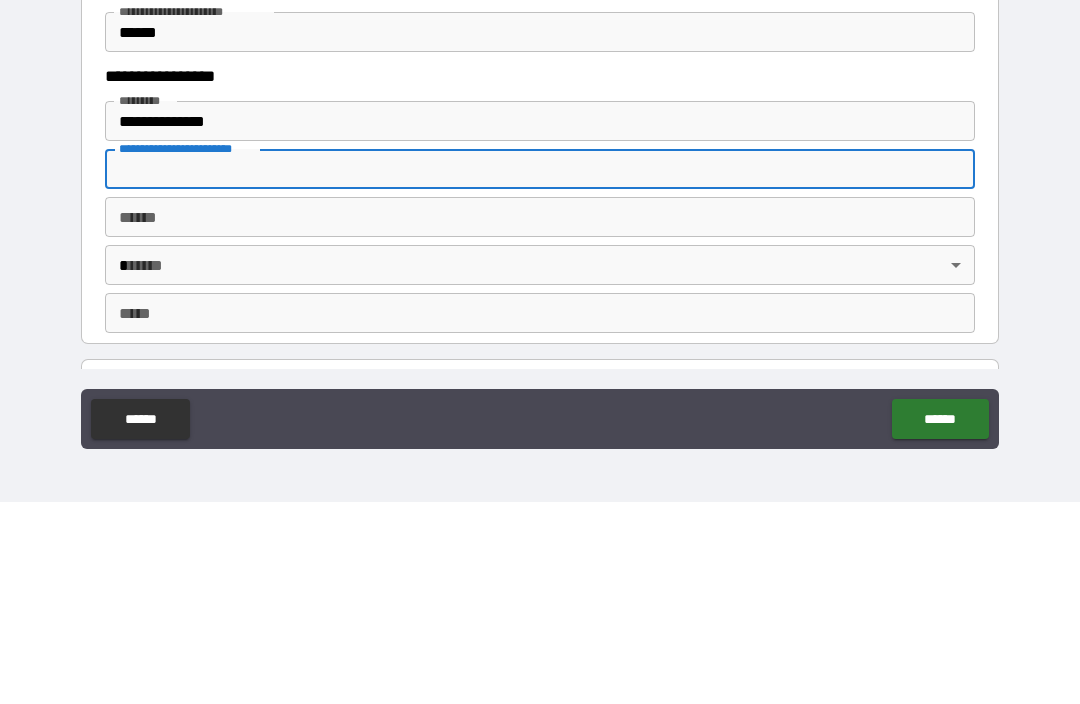type on "********" 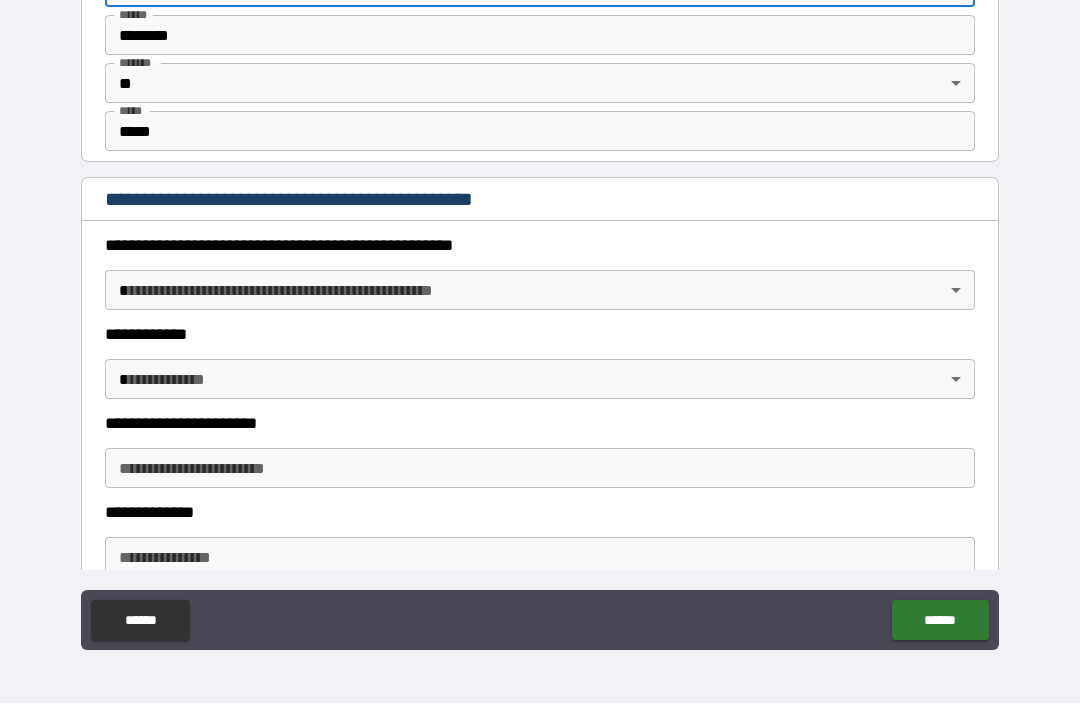 scroll, scrollTop: 2024, scrollLeft: 0, axis: vertical 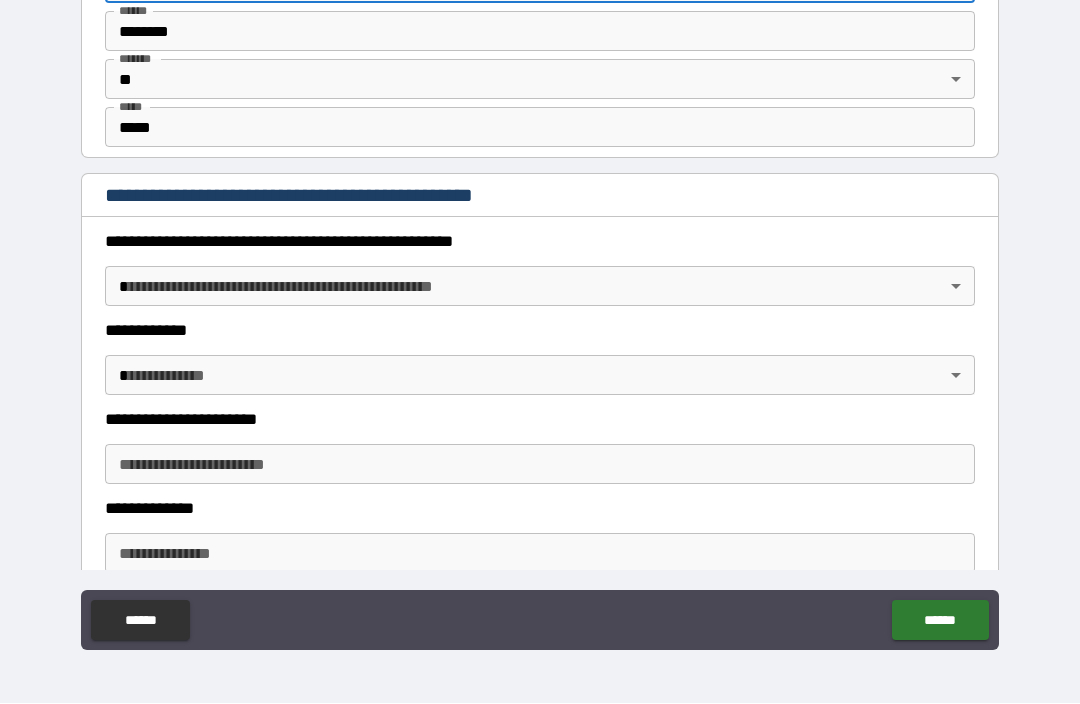 click on "**********" at bounding box center [540, 319] 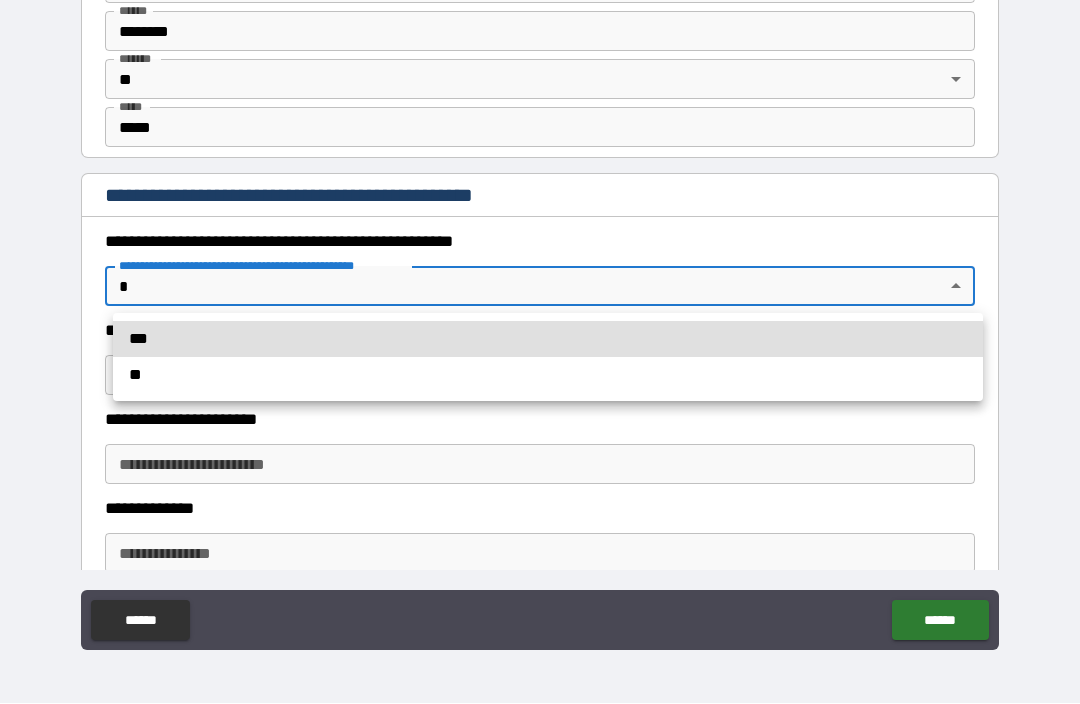 click on "**" at bounding box center (548, 376) 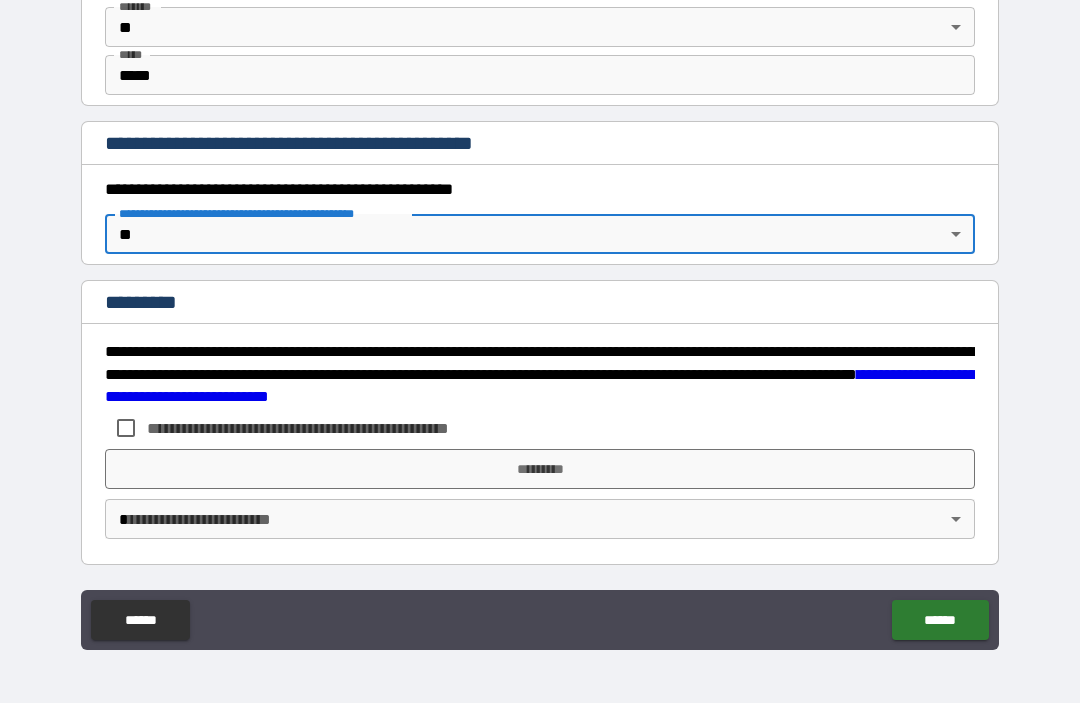 scroll, scrollTop: 2076, scrollLeft: 0, axis: vertical 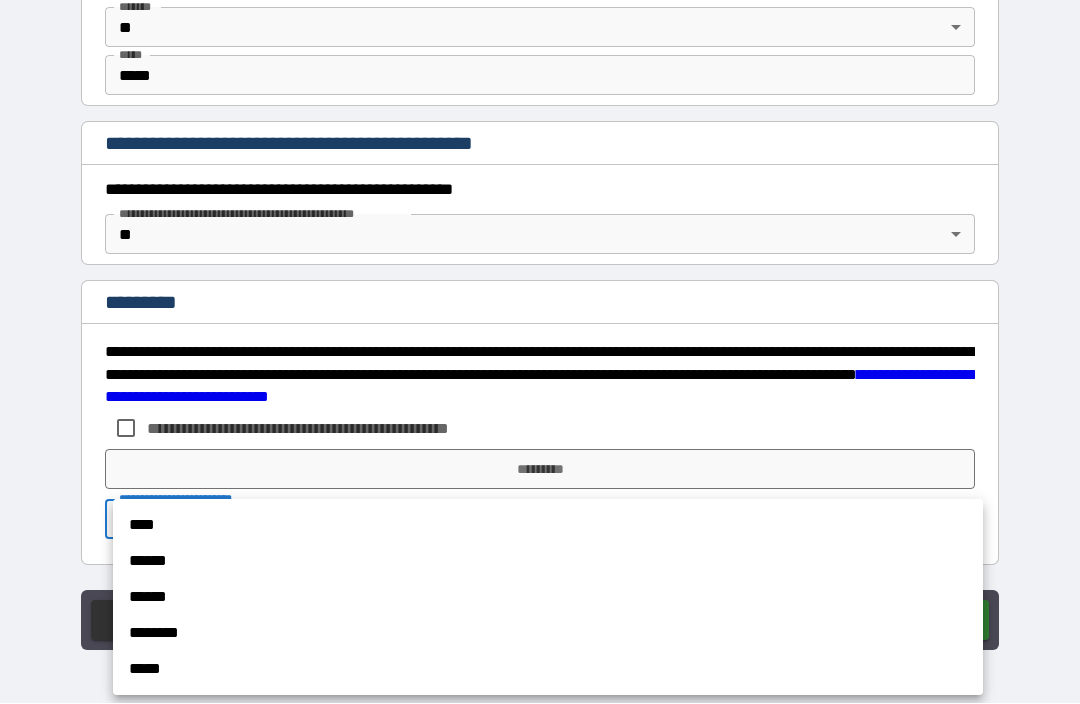 click at bounding box center [540, 352] 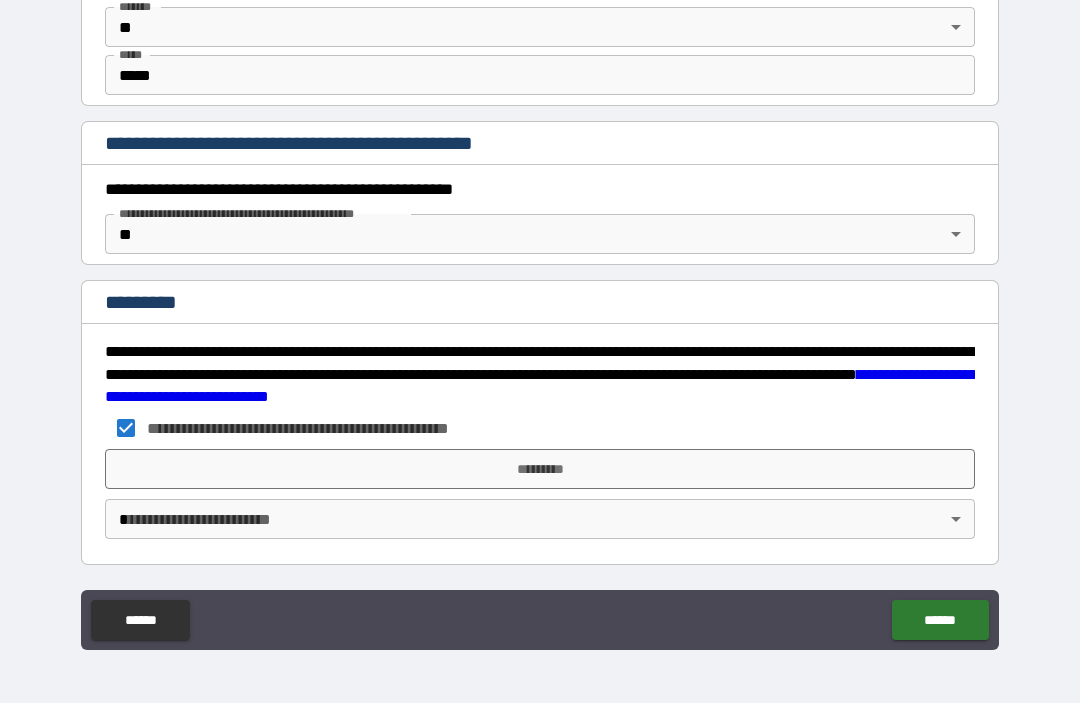 click on "*********" at bounding box center [540, 470] 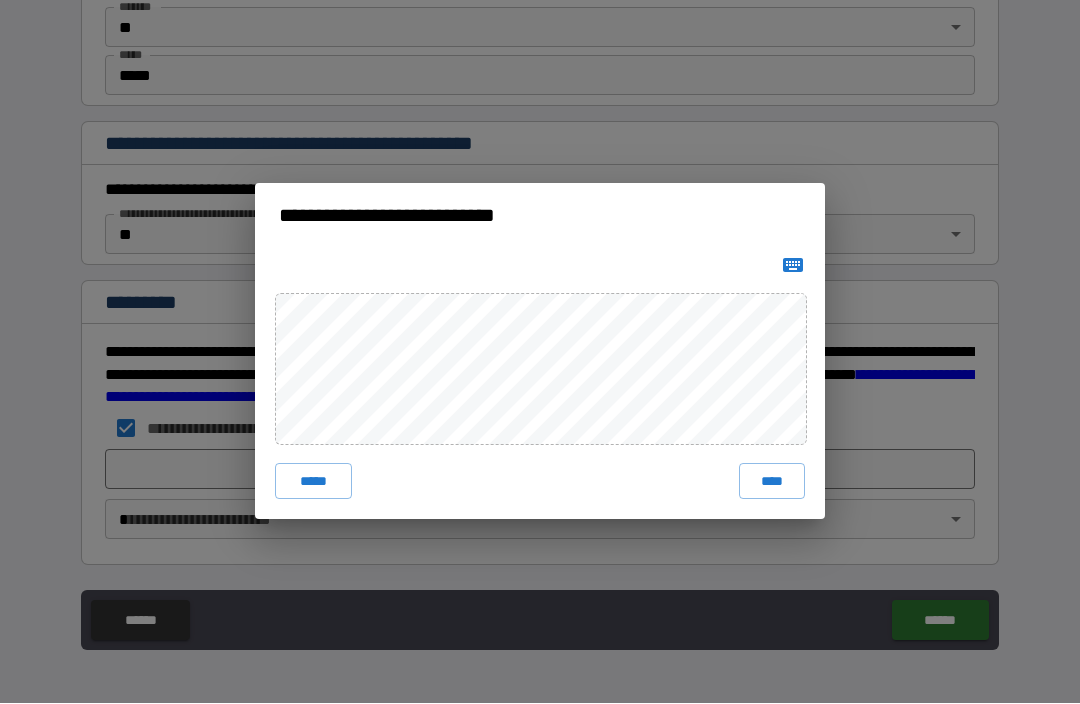 click on "**********" at bounding box center [540, 352] 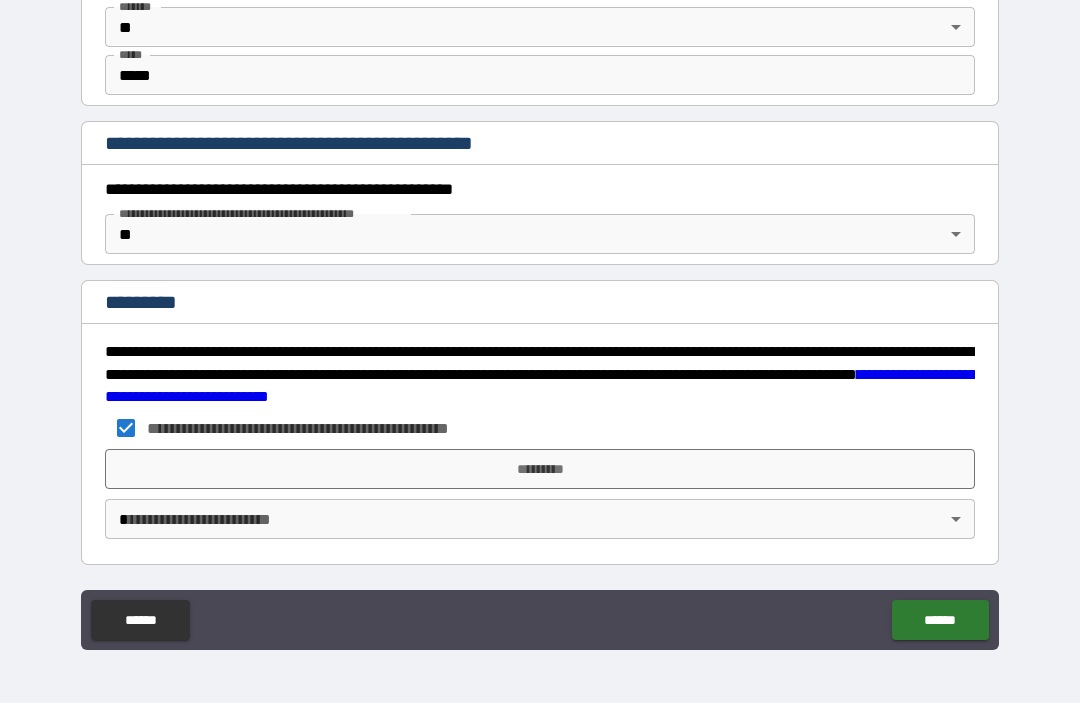 click on "**********" at bounding box center (540, 319) 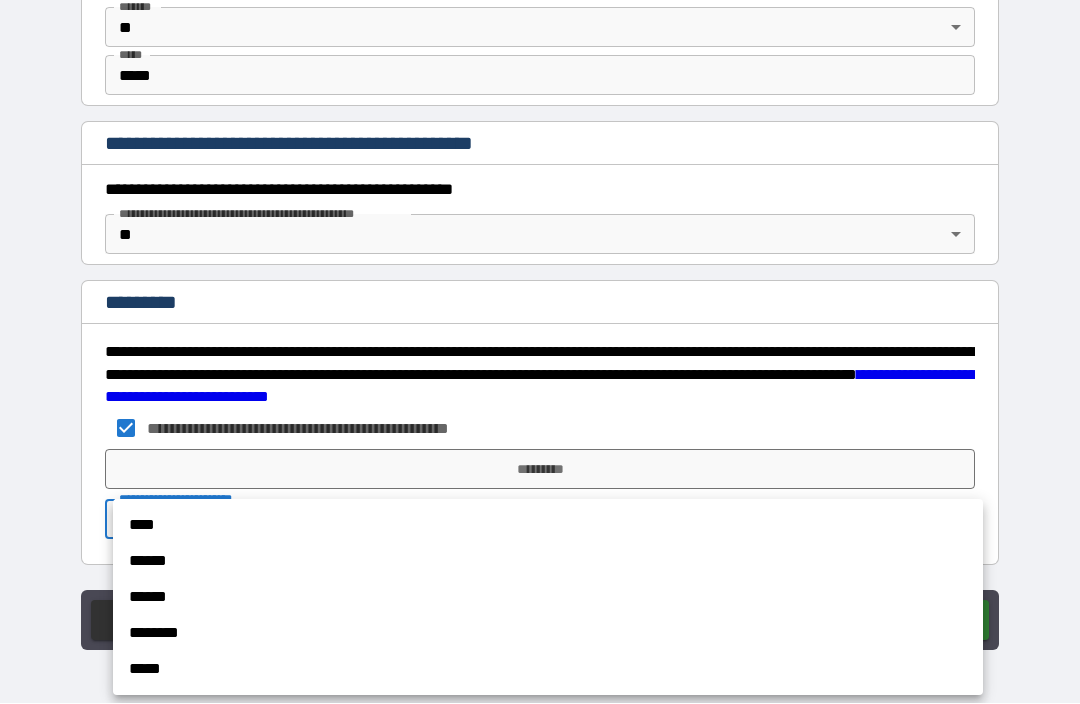 click on "****" at bounding box center [548, 526] 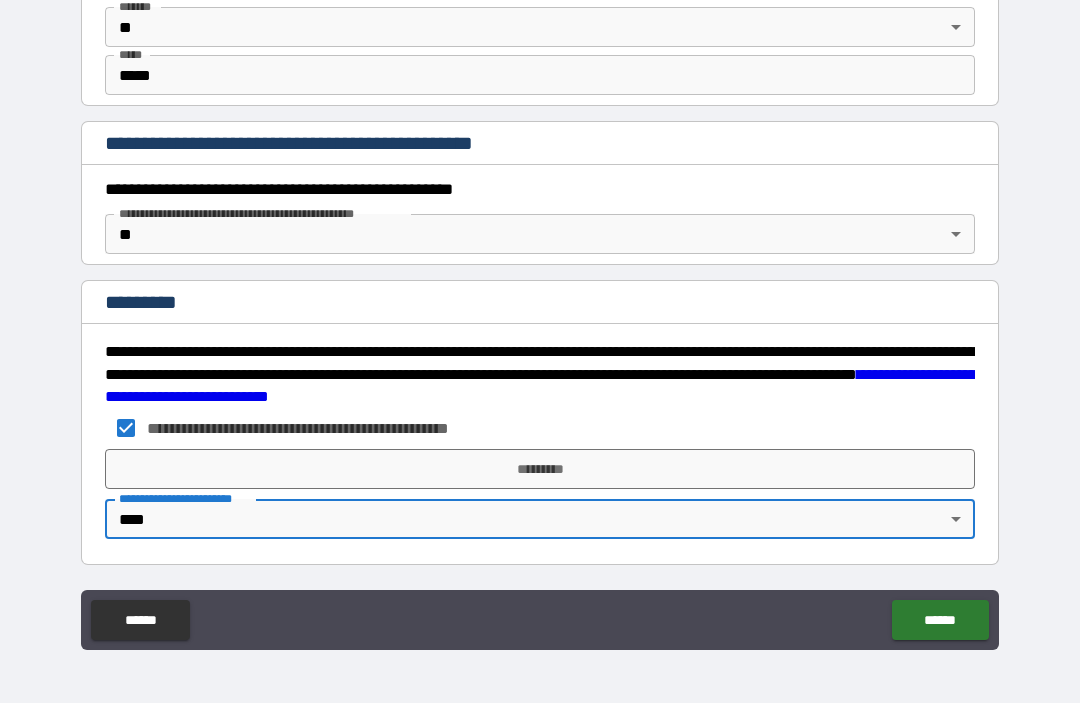click on "*********" at bounding box center (540, 470) 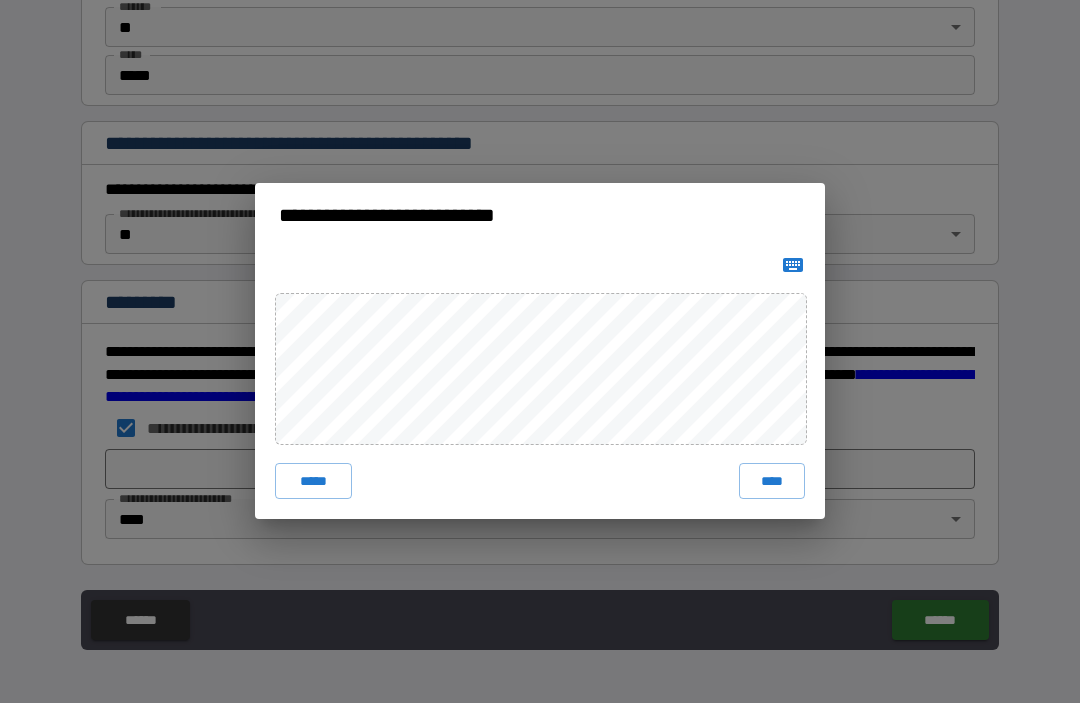 click on "****" at bounding box center (772, 482) 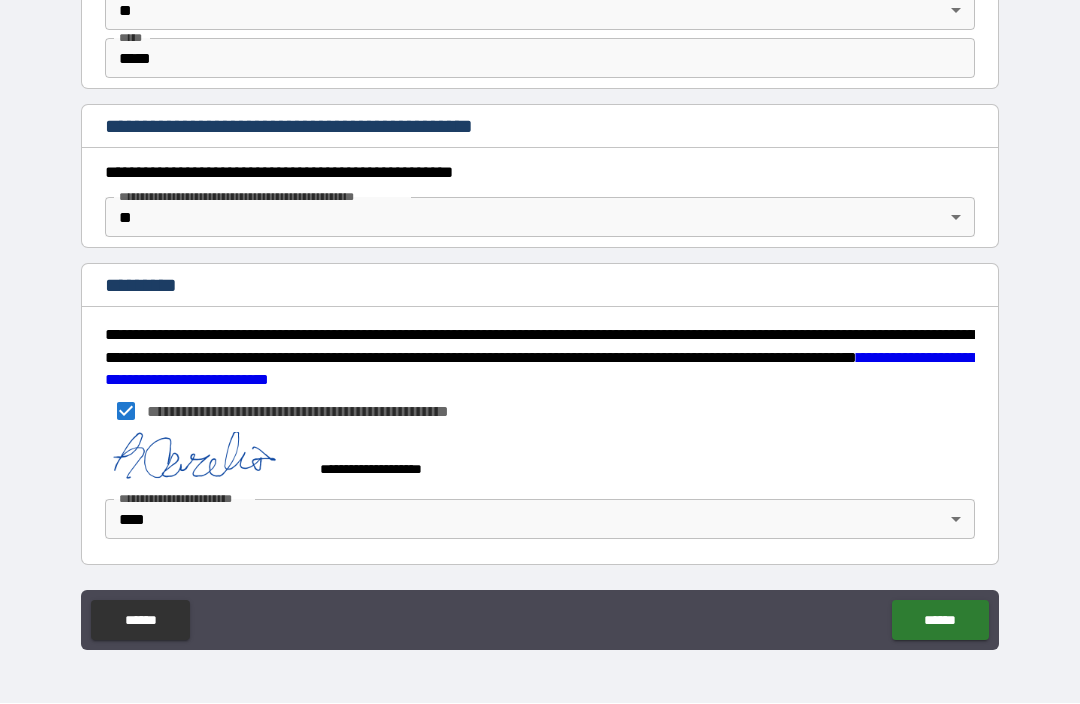 scroll, scrollTop: 2093, scrollLeft: 0, axis: vertical 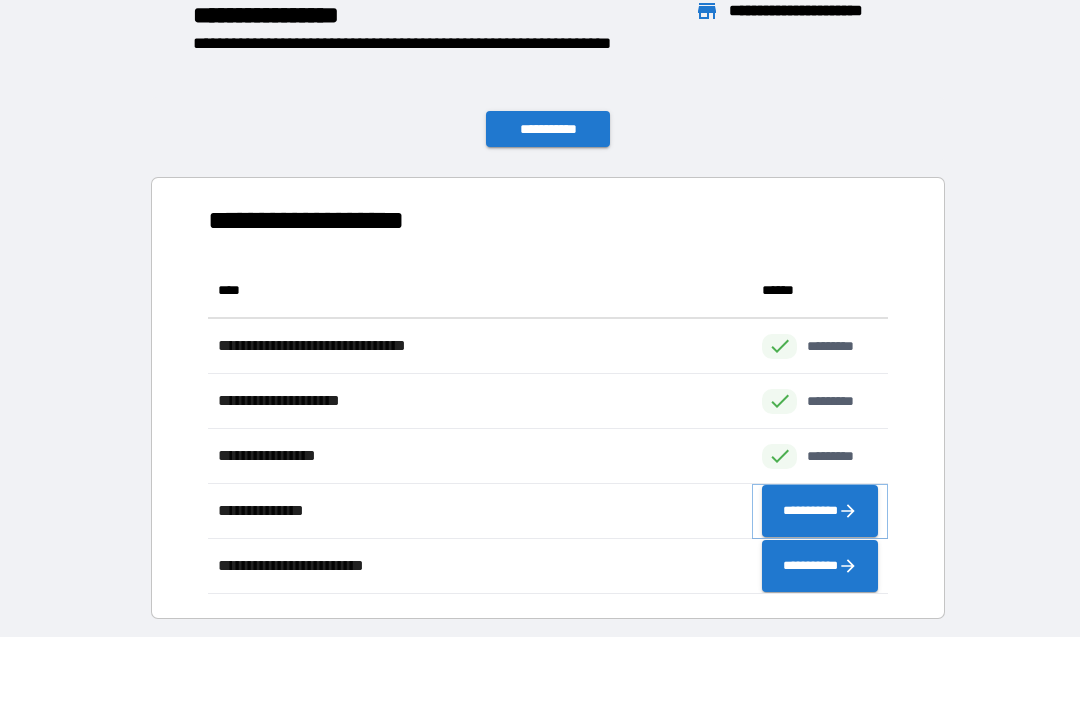 click on "**********" at bounding box center [820, 512] 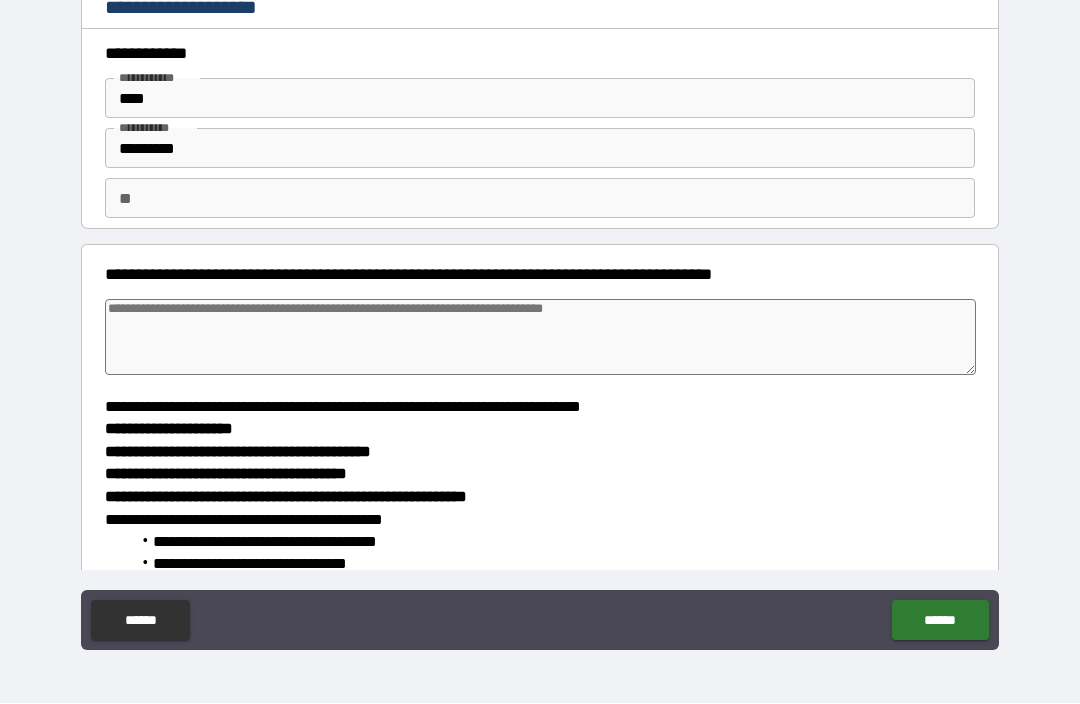 type on "*" 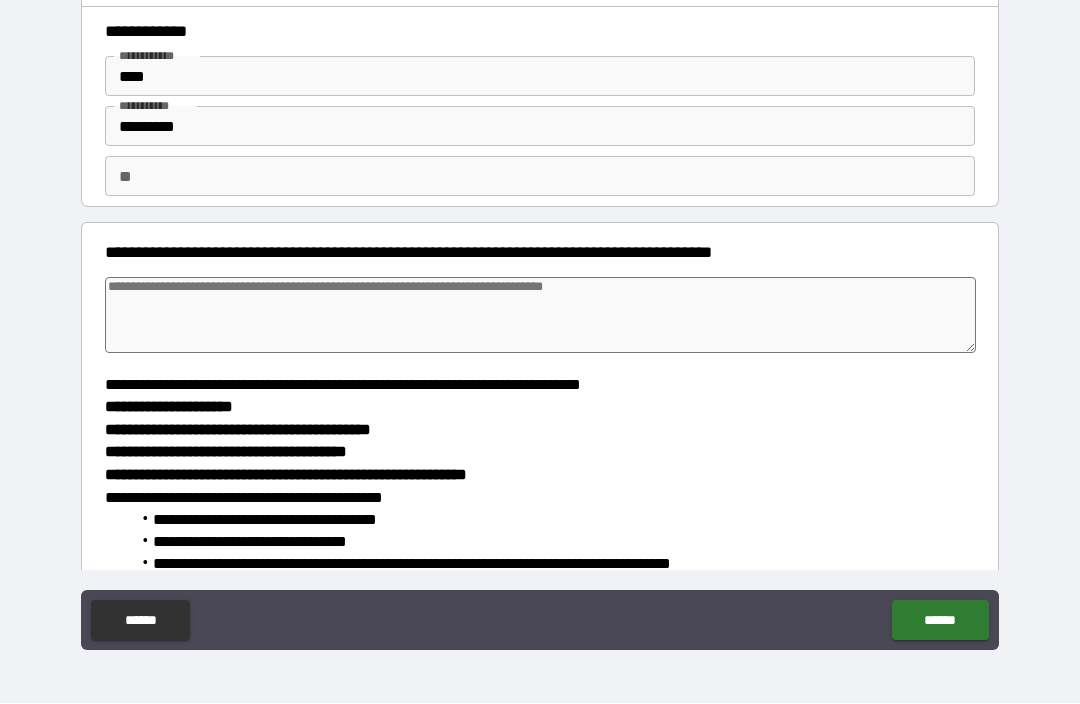 scroll, scrollTop: 27, scrollLeft: 0, axis: vertical 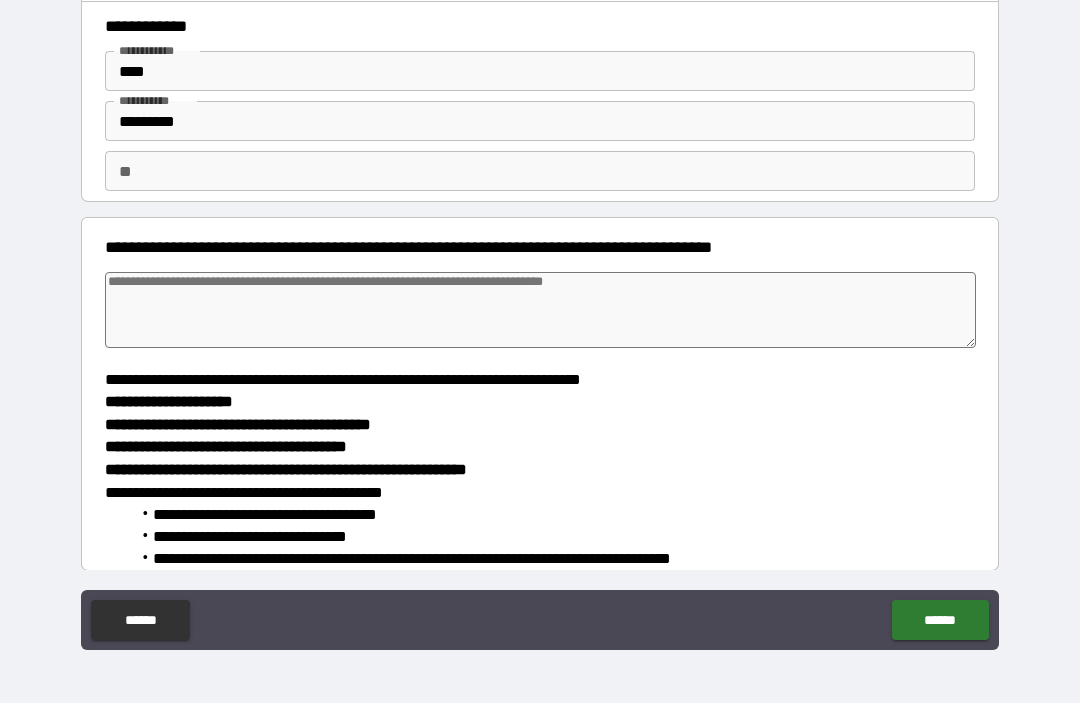 click at bounding box center [540, 311] 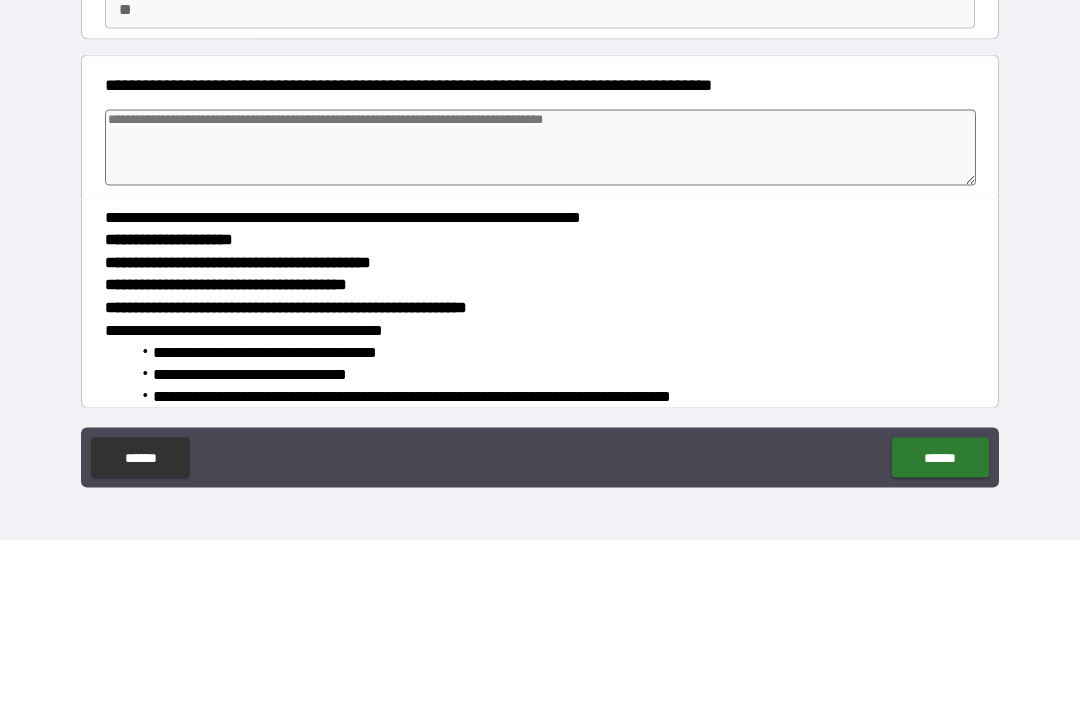 type on "*" 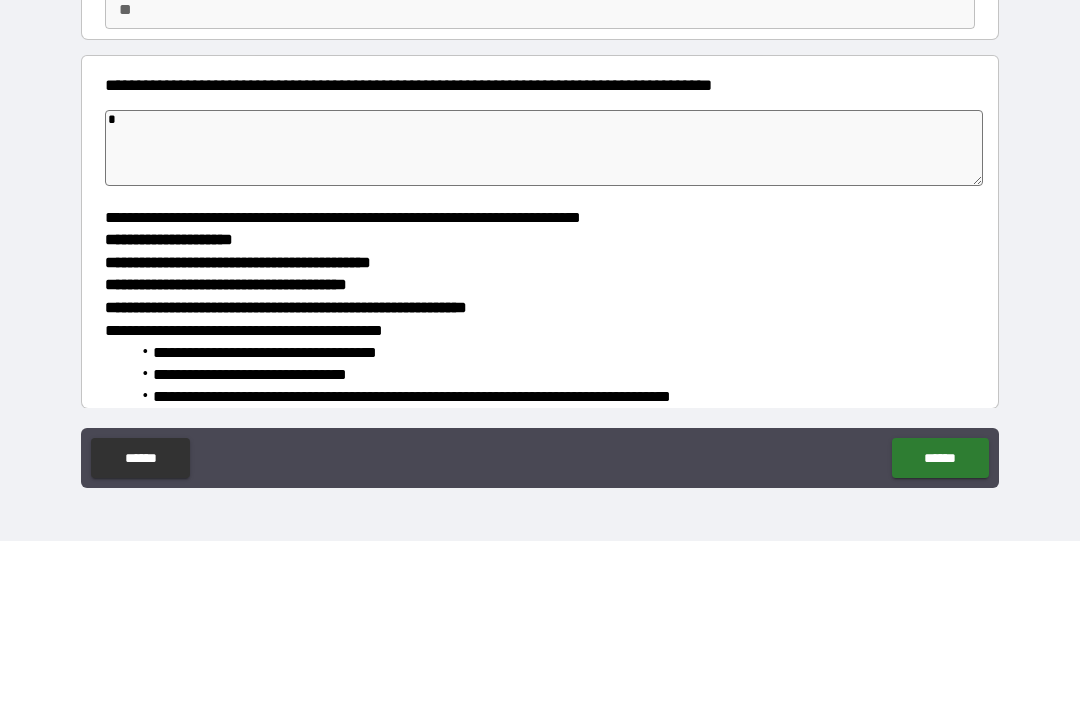type on "*" 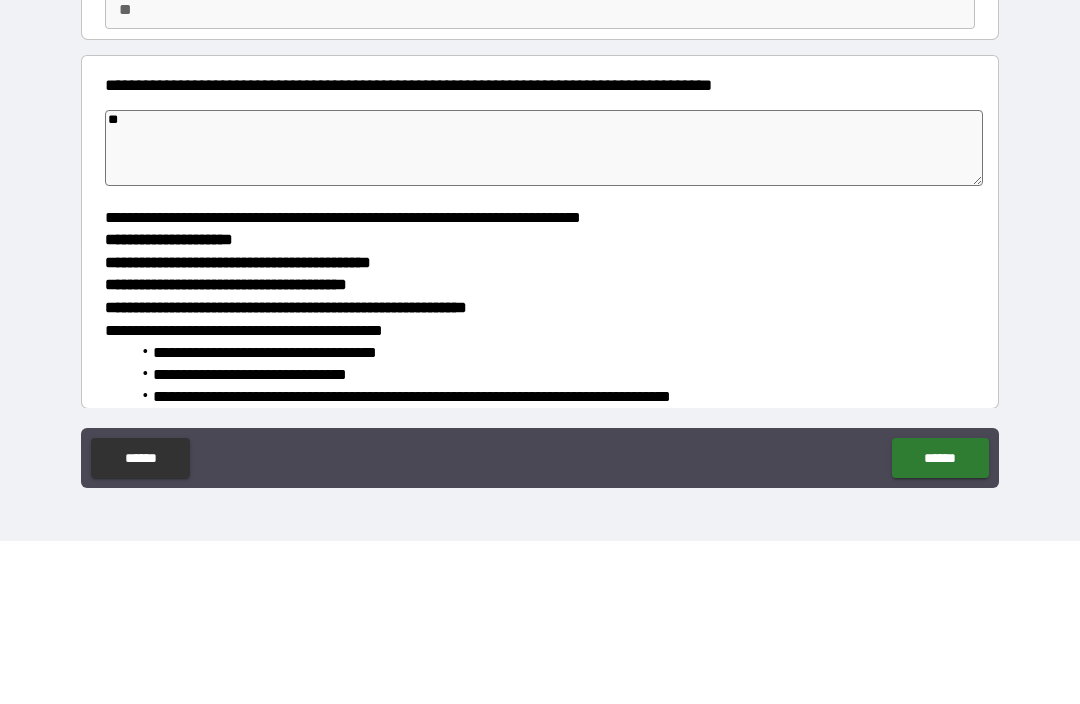 type on "*" 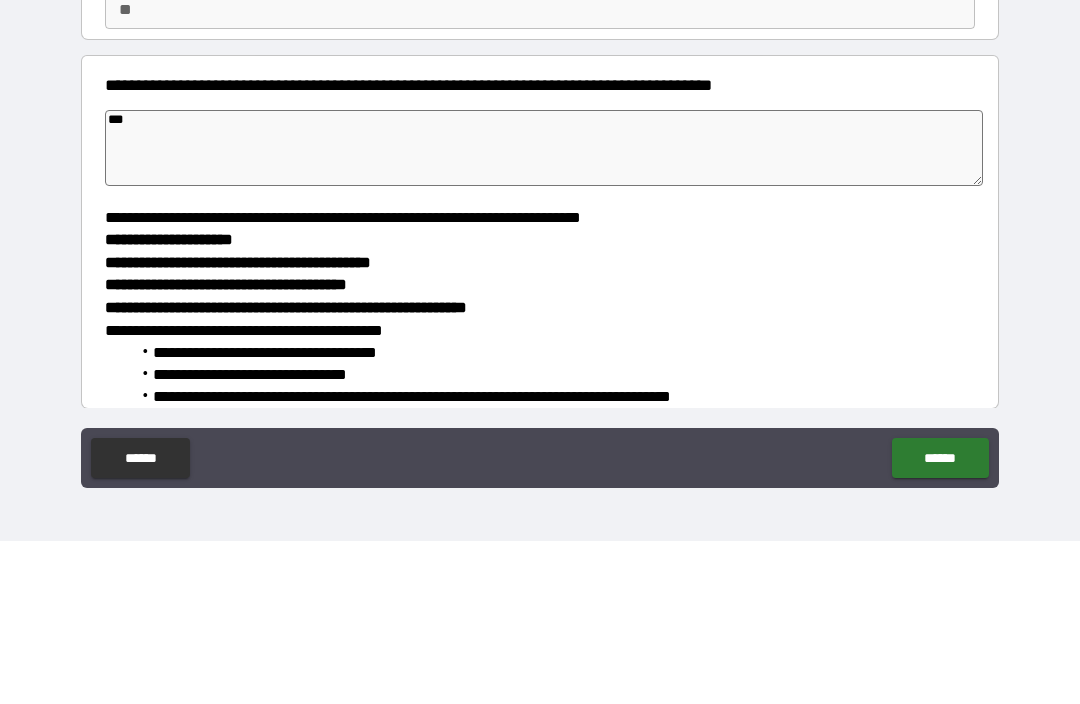 type on "*" 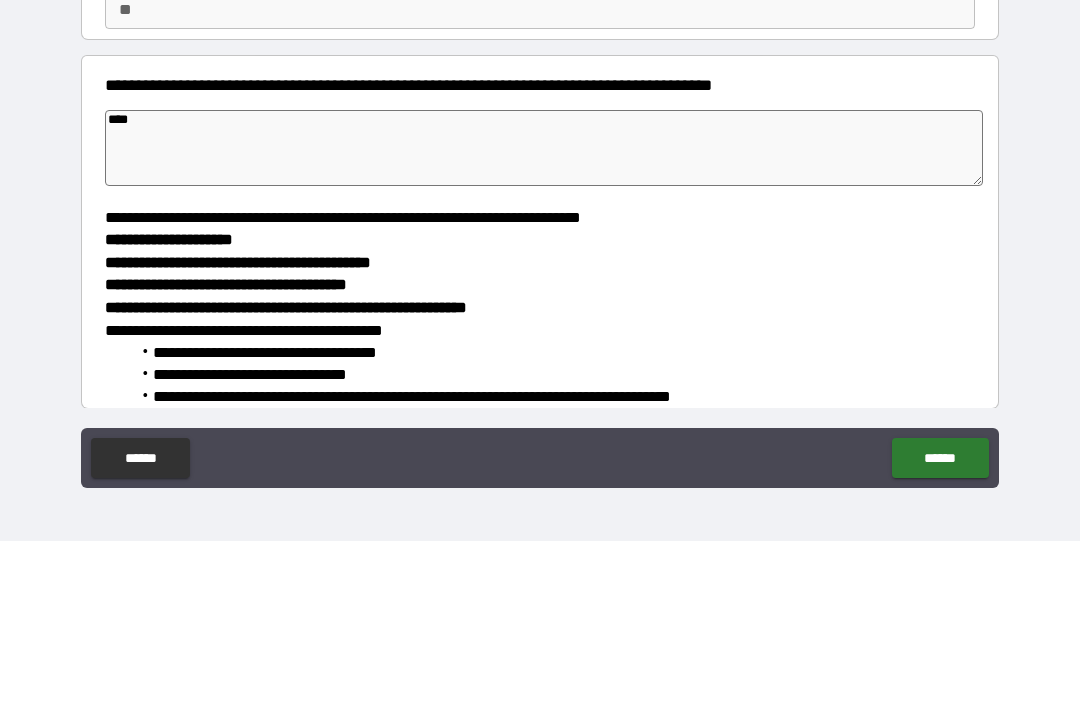 type on "*" 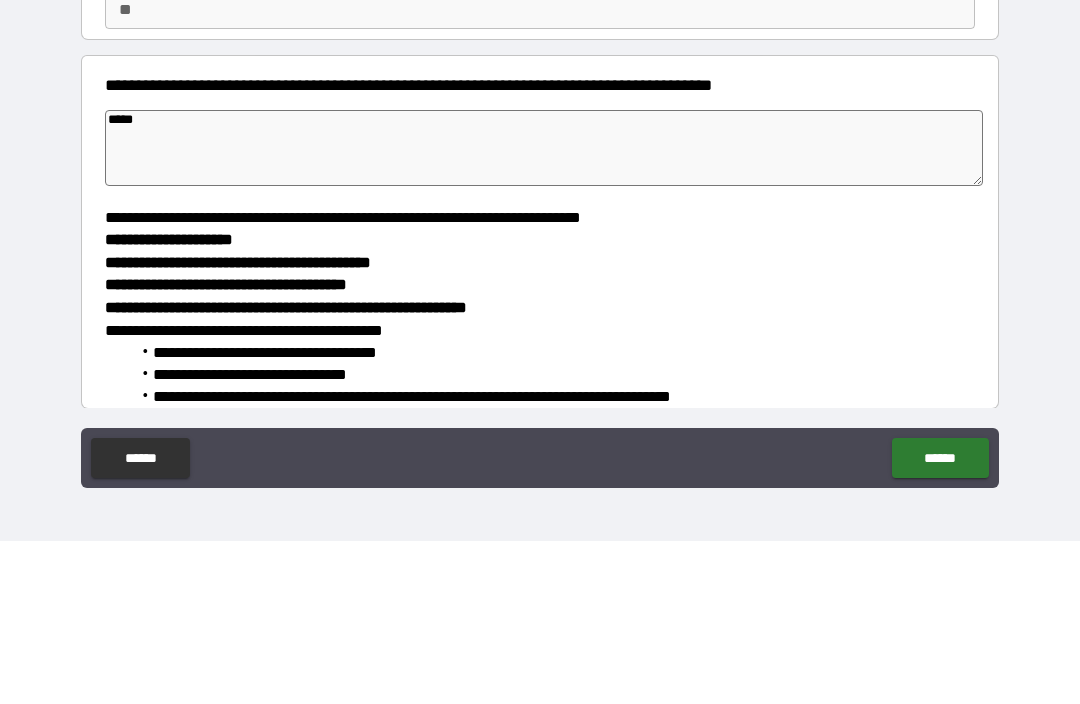 type on "*" 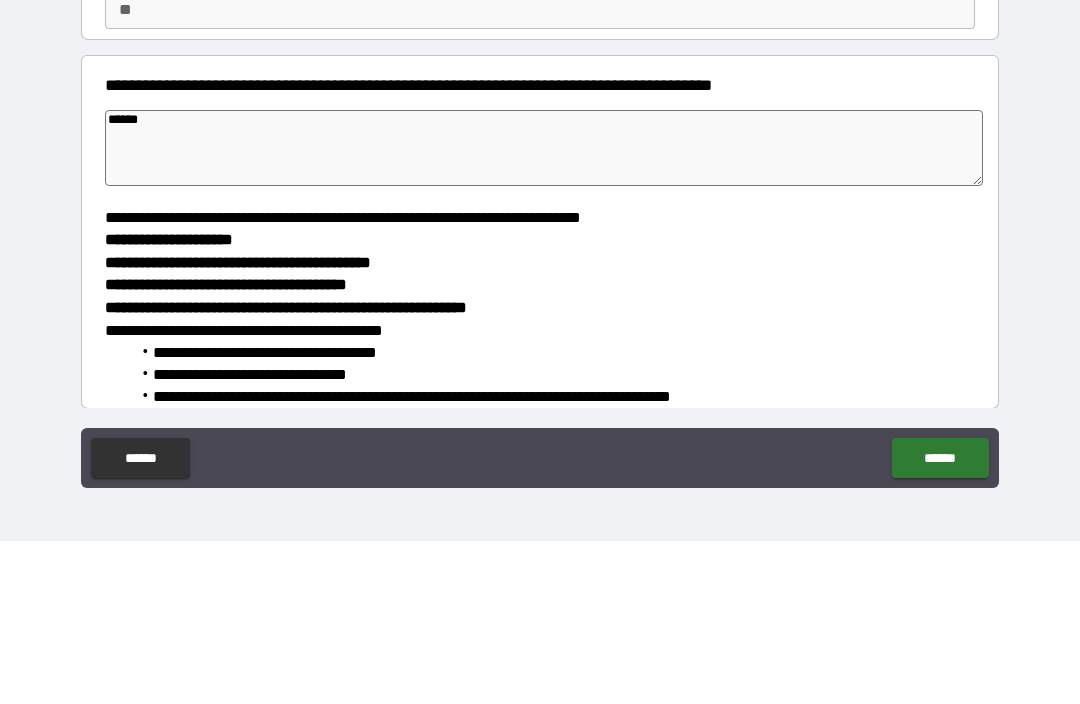 type on "*" 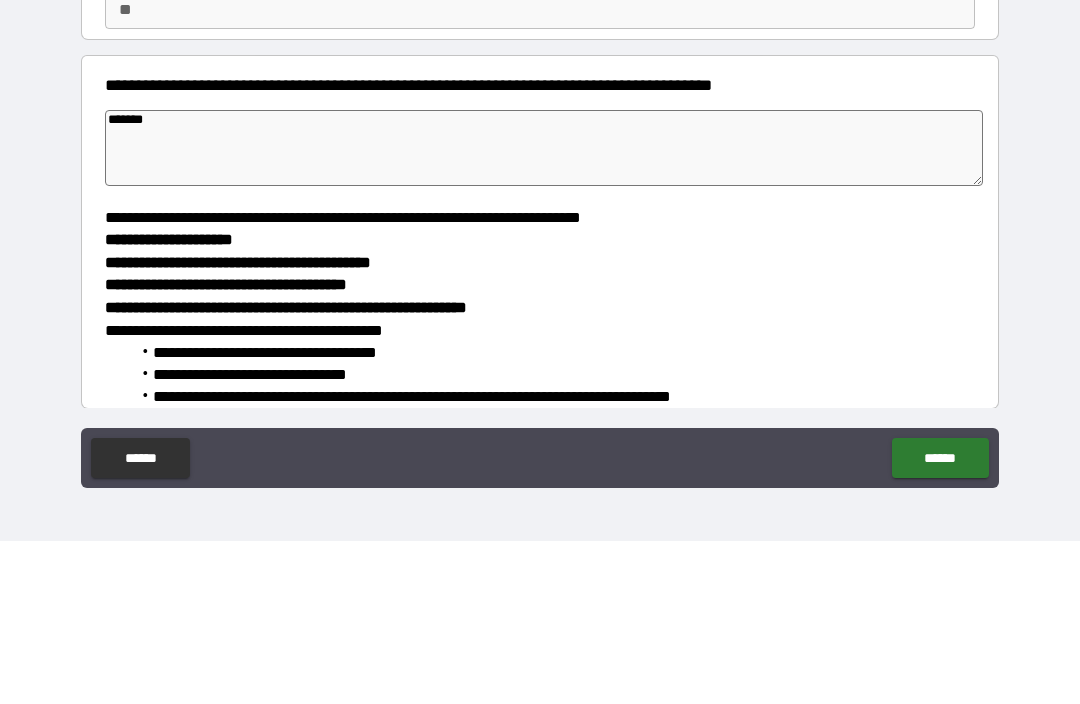 type on "*" 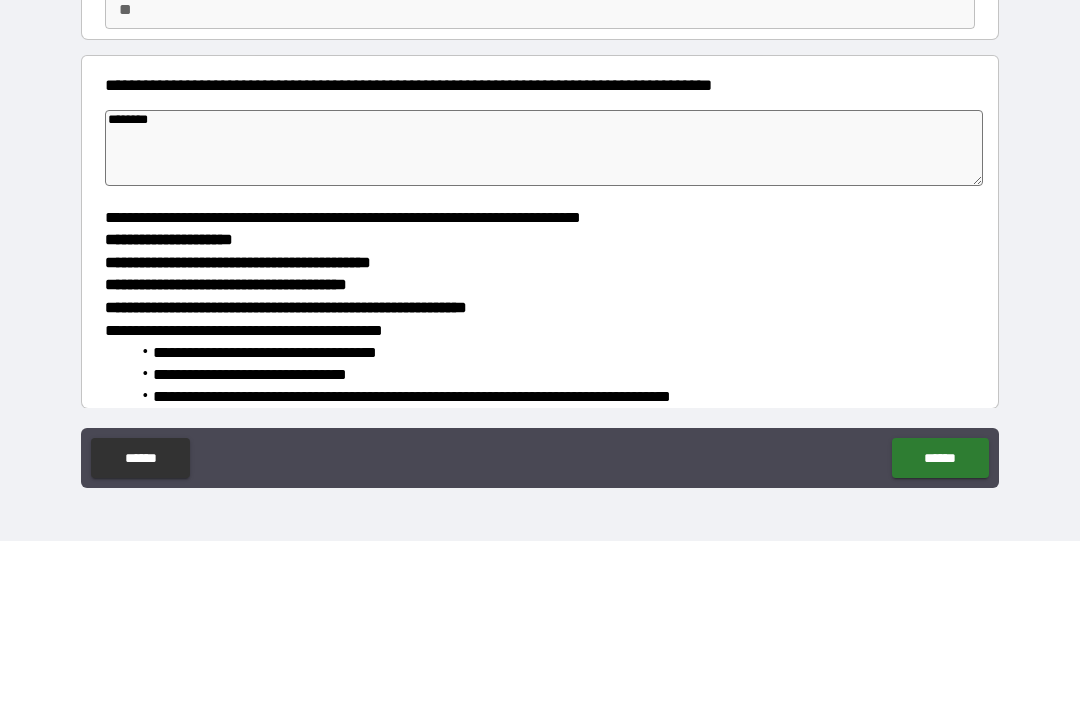 type on "*" 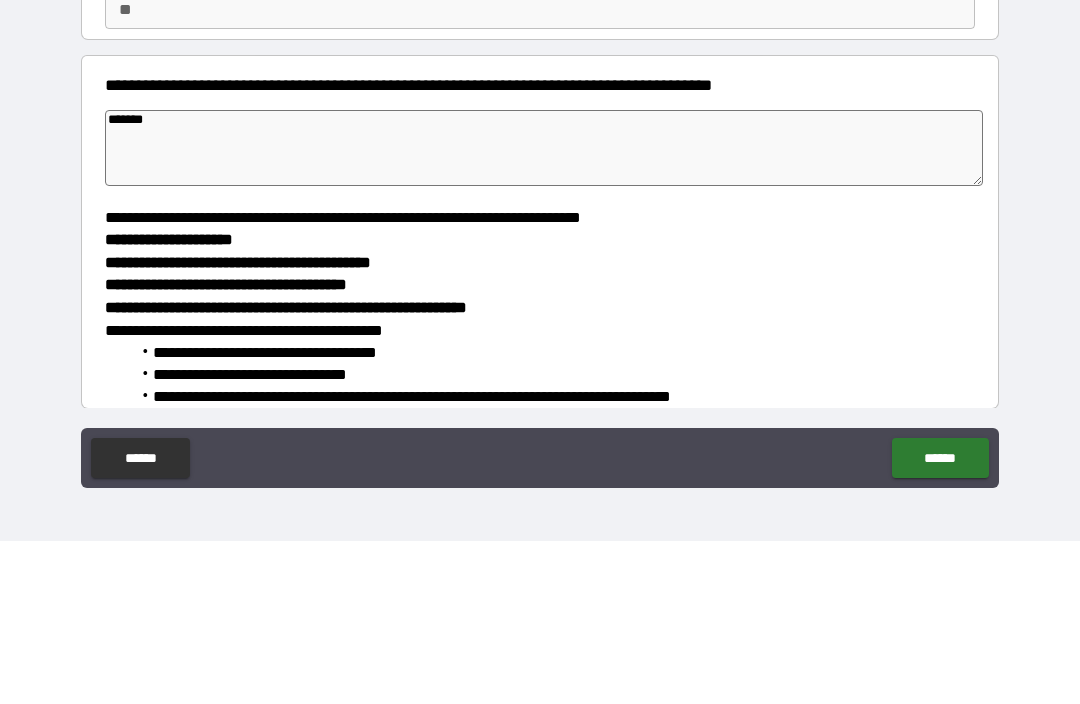 type on "*" 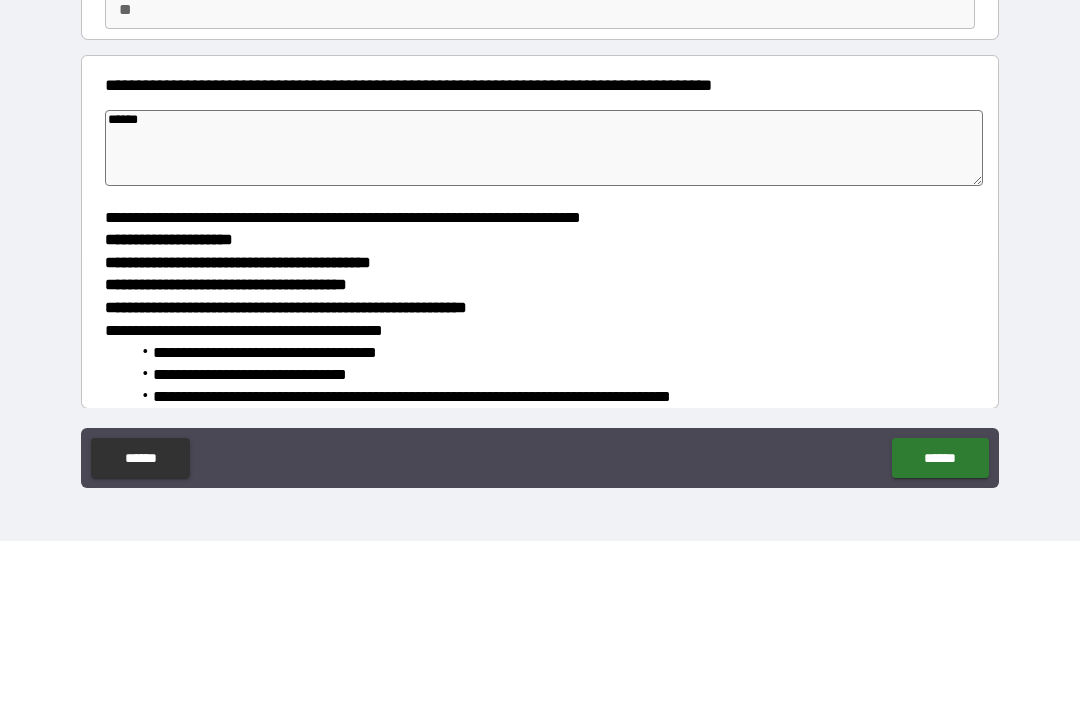 type on "*" 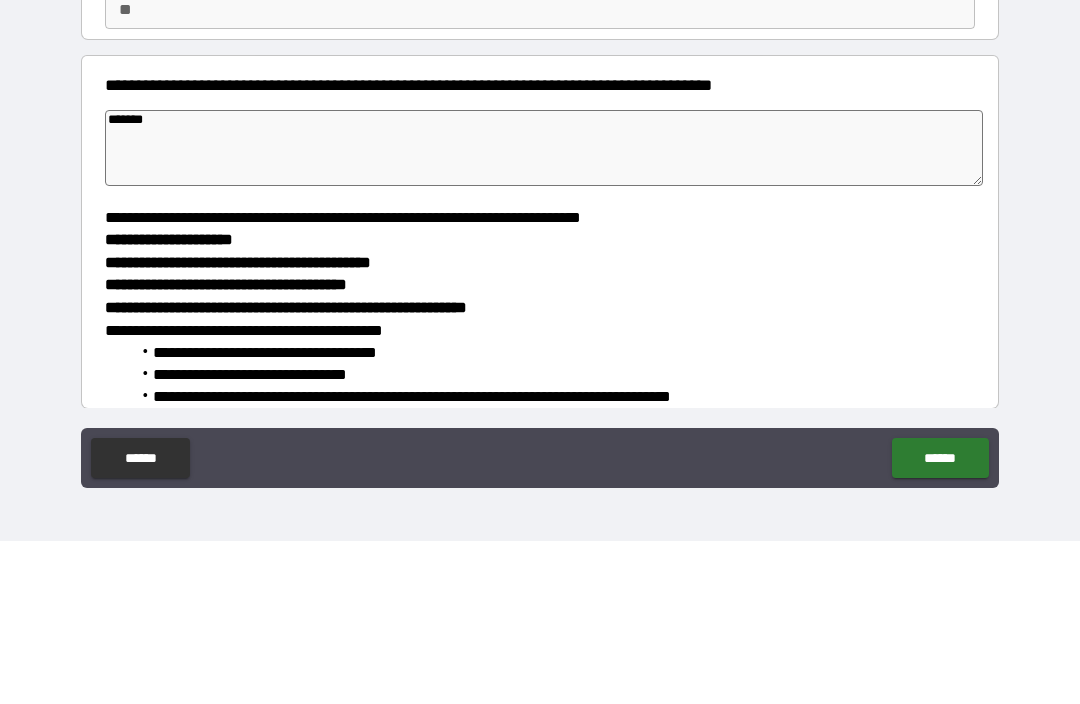 type on "*" 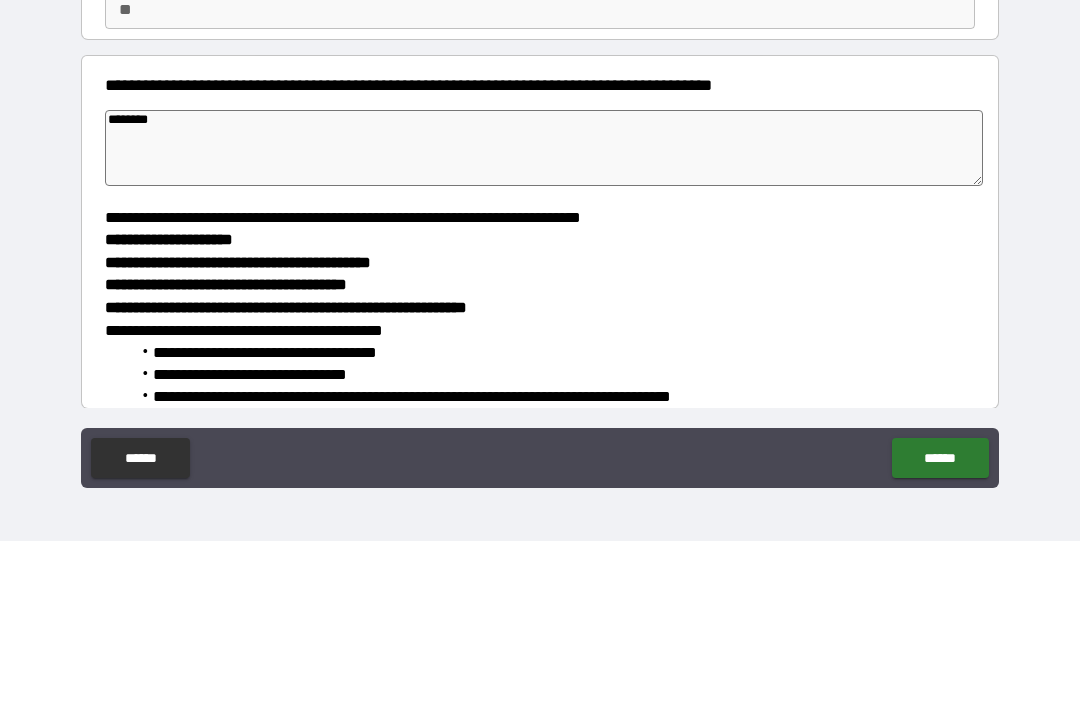 type on "*" 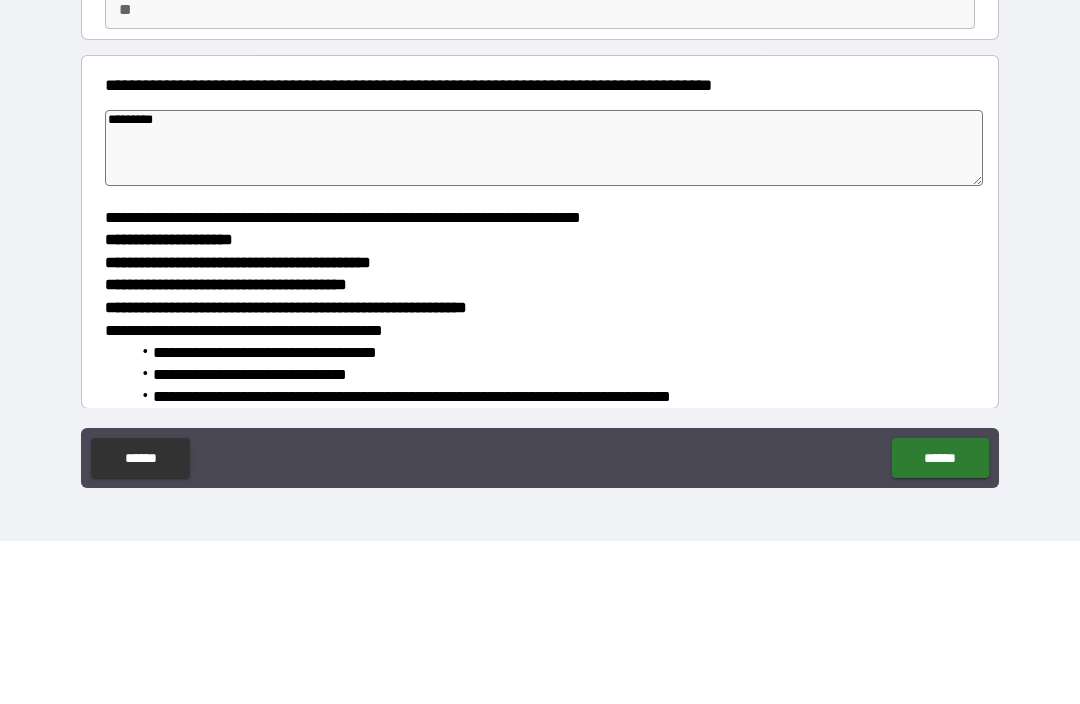 type on "*" 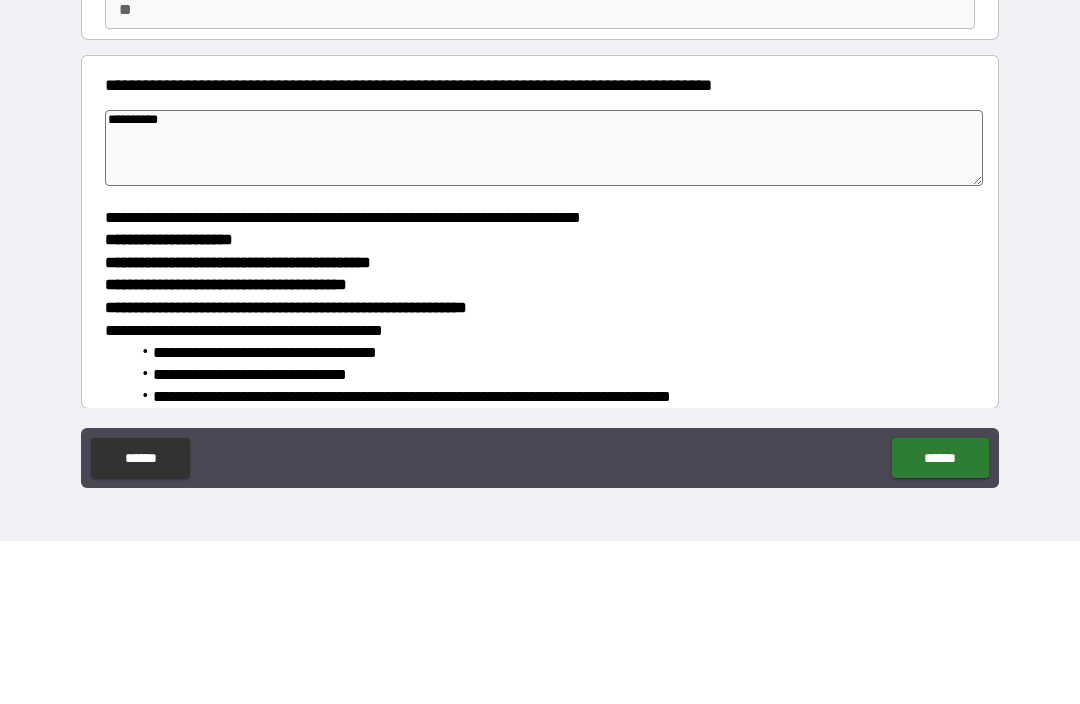 type on "*" 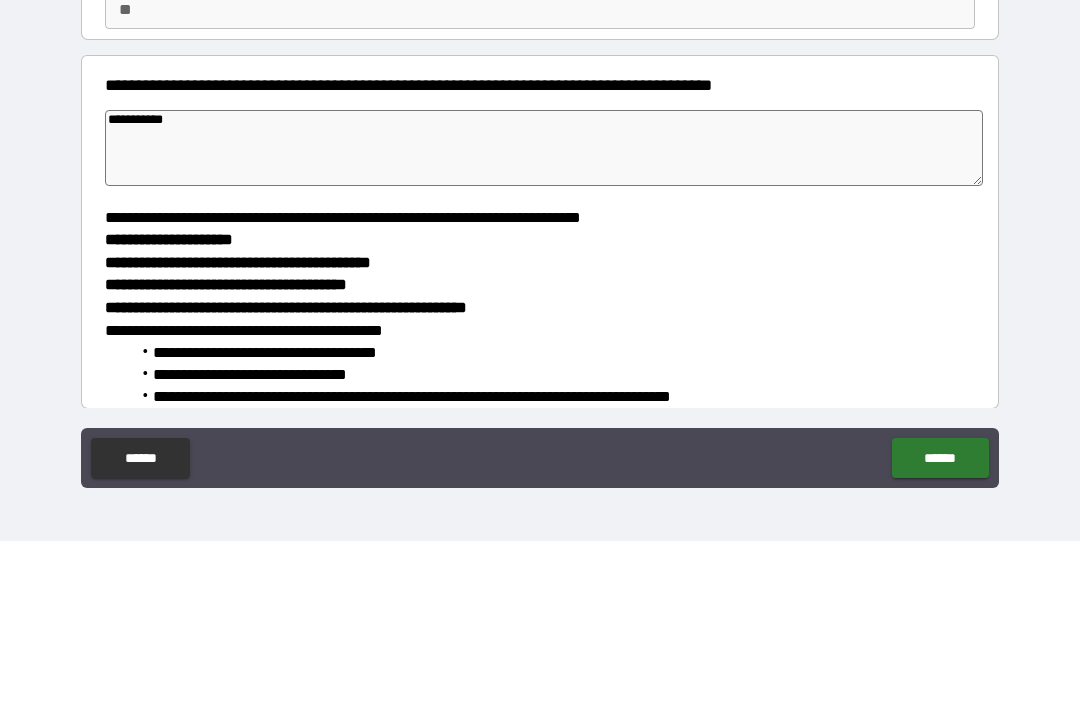 type on "*" 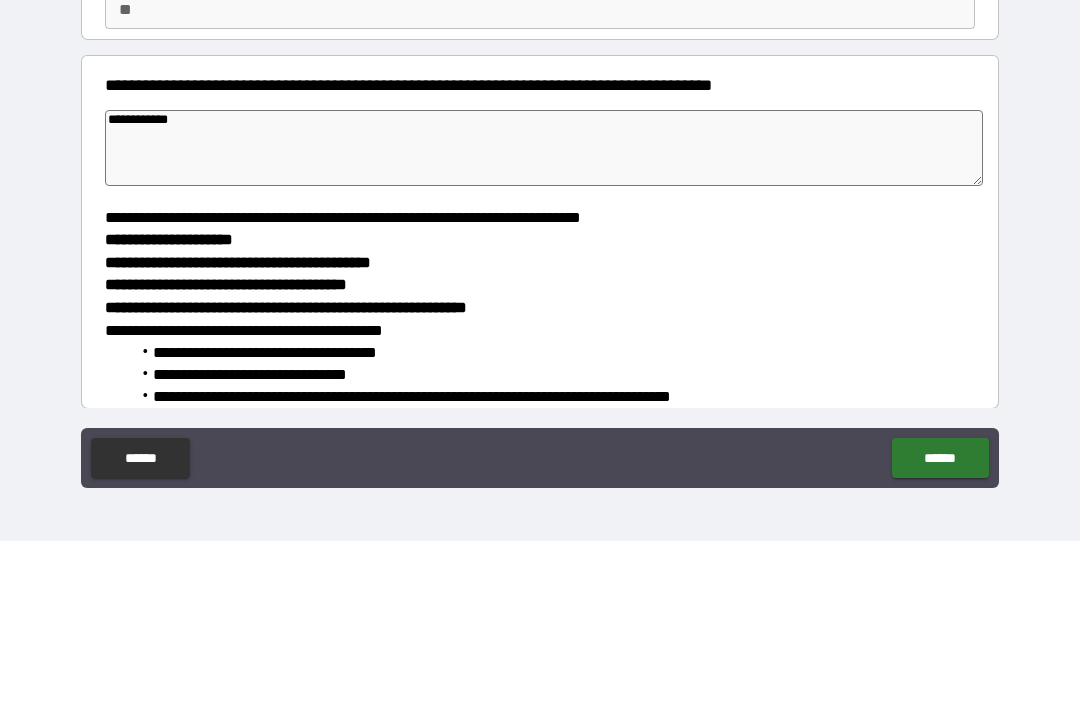 type on "*" 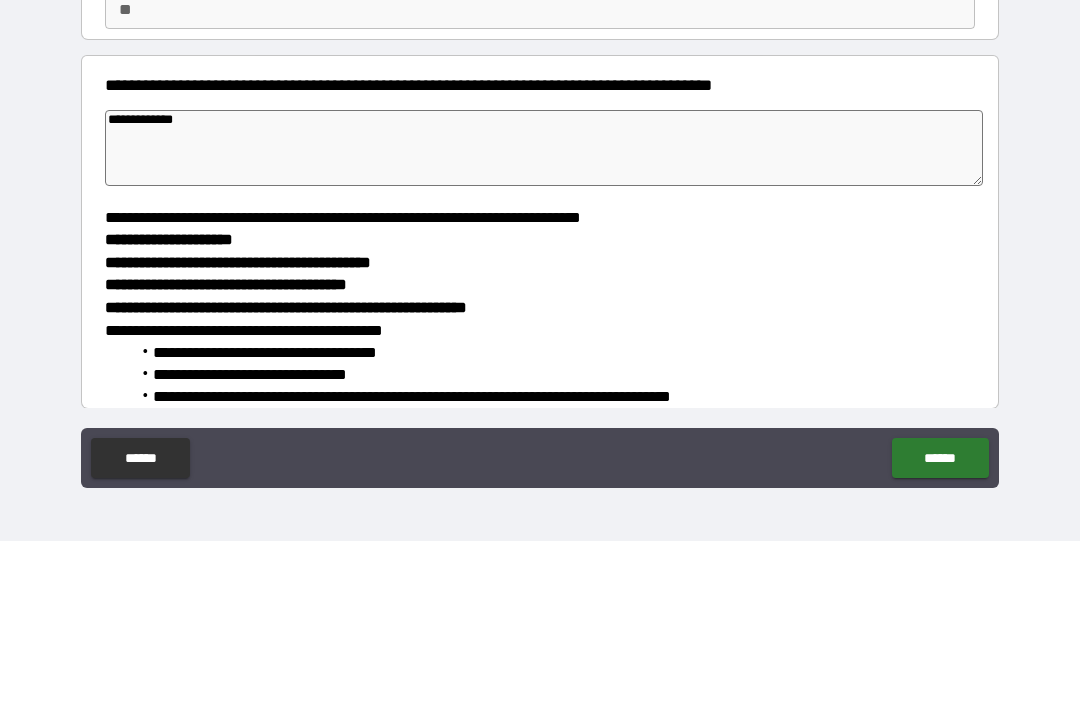 type on "*" 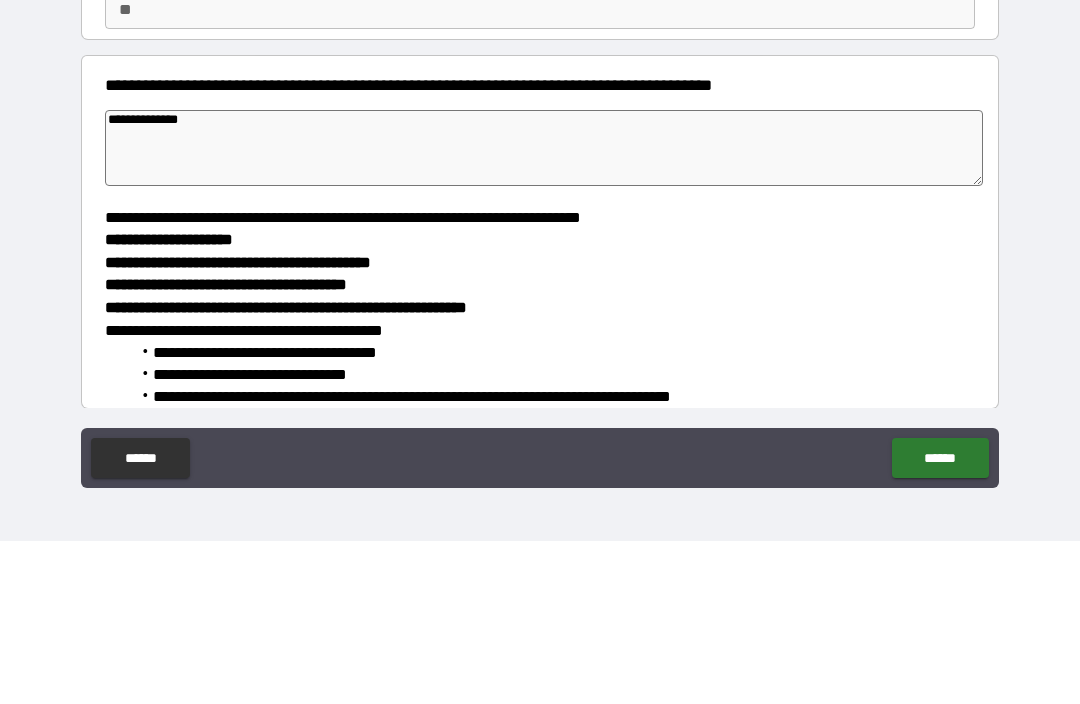 type on "*" 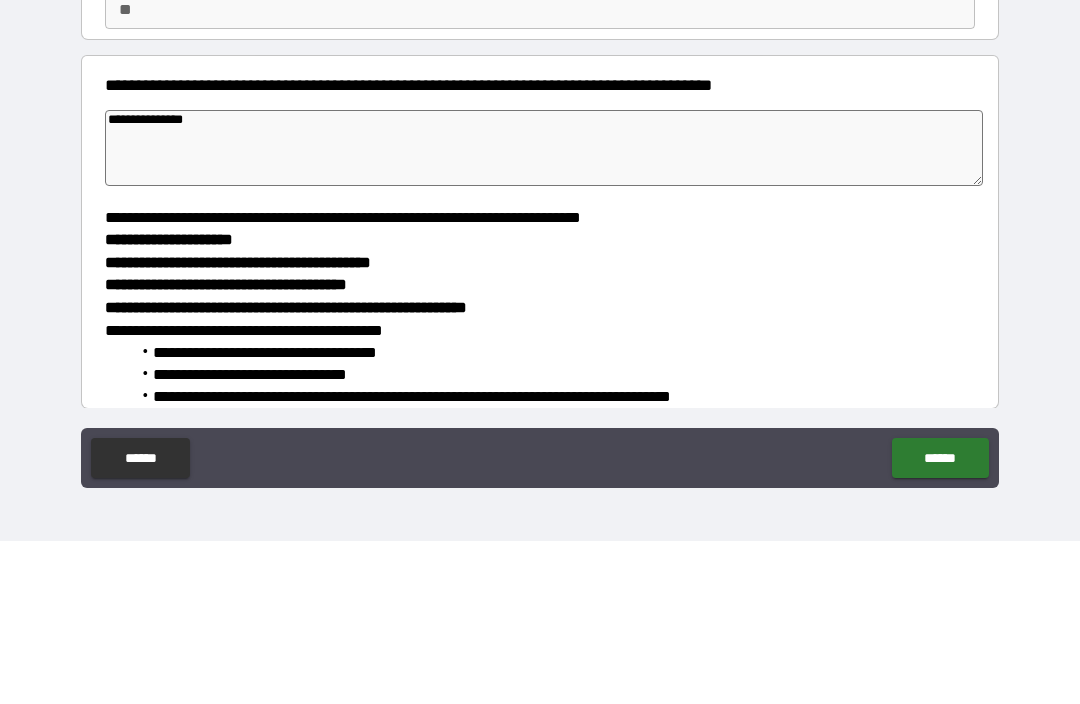 type on "**********" 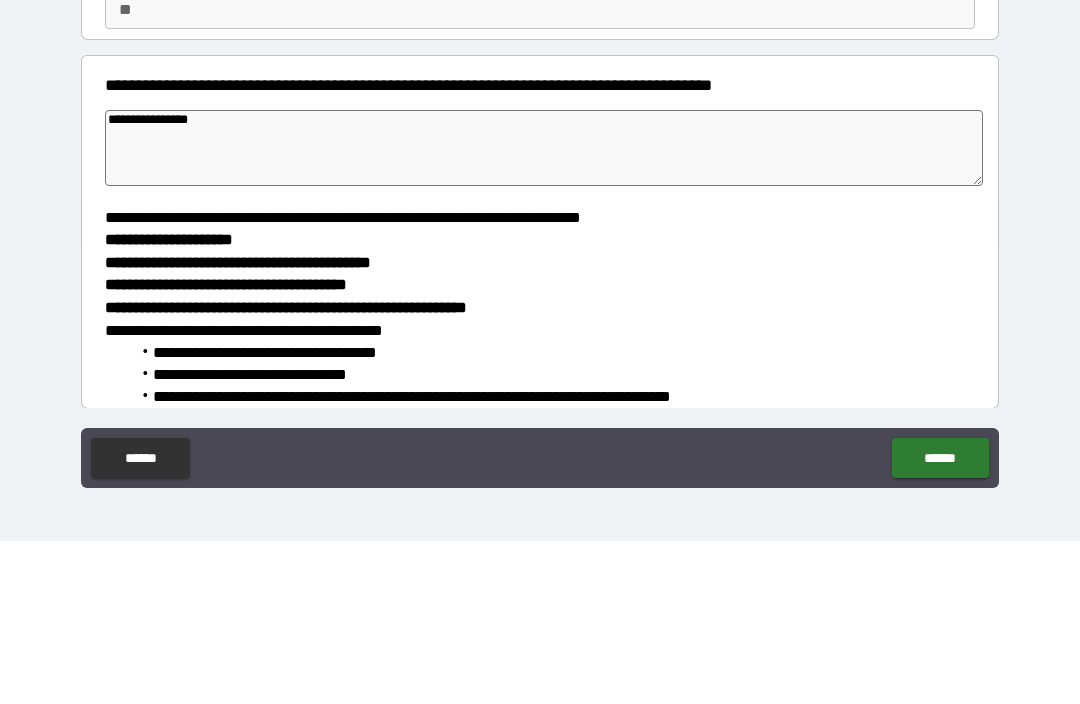 type on "*" 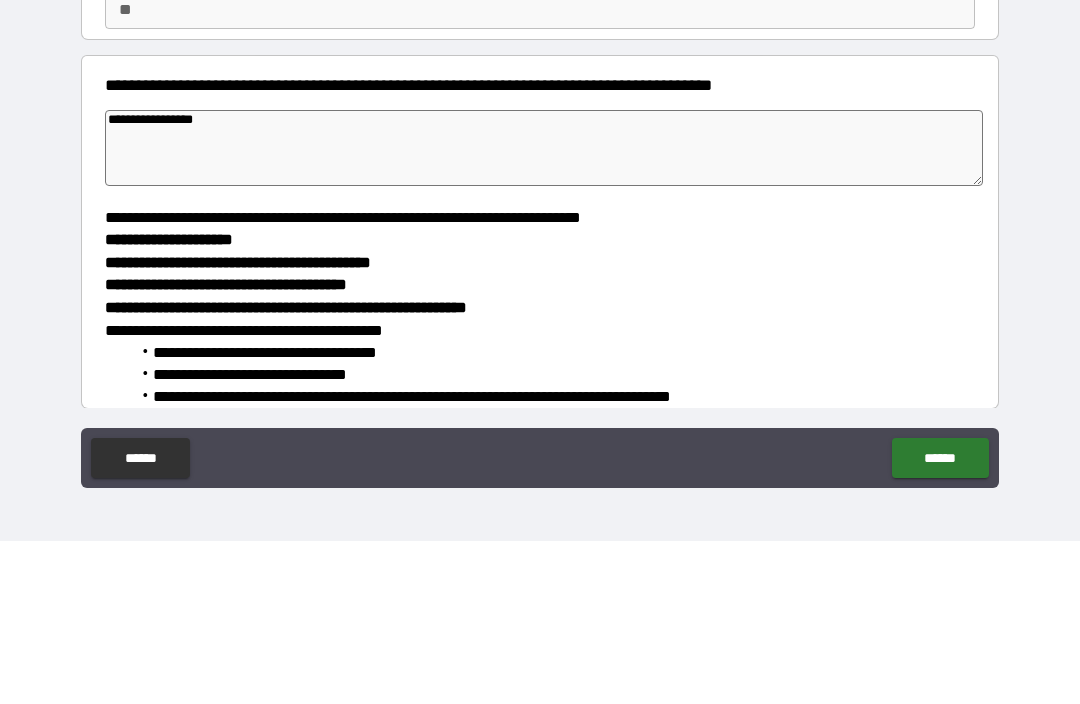 type on "*" 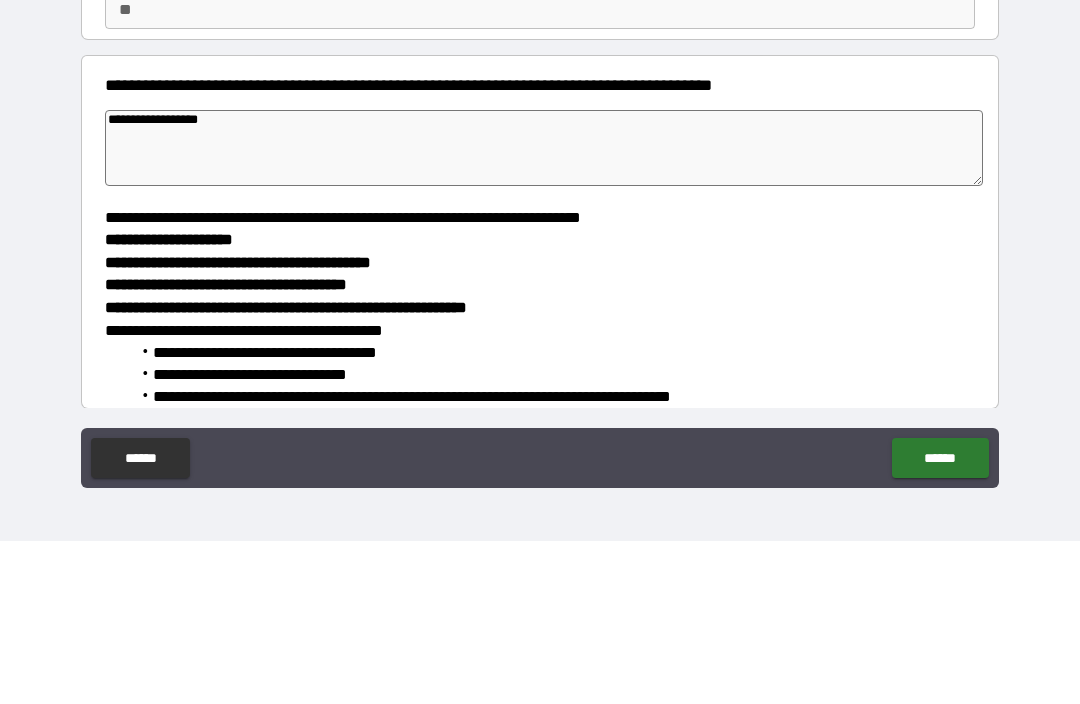 type on "*" 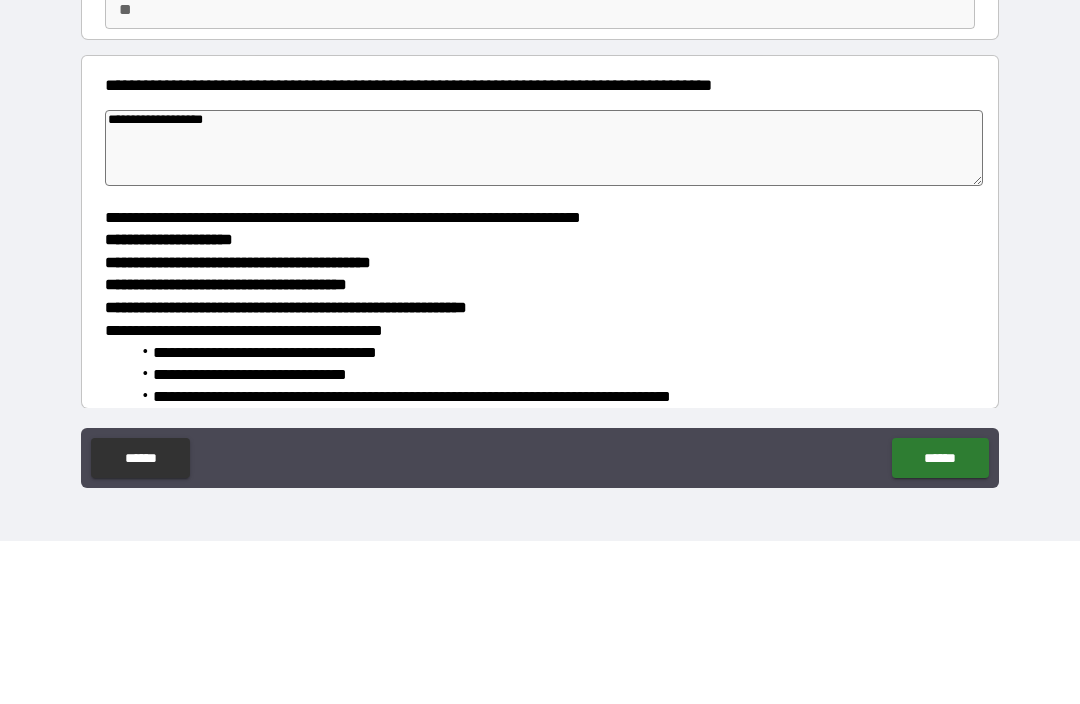 type on "*" 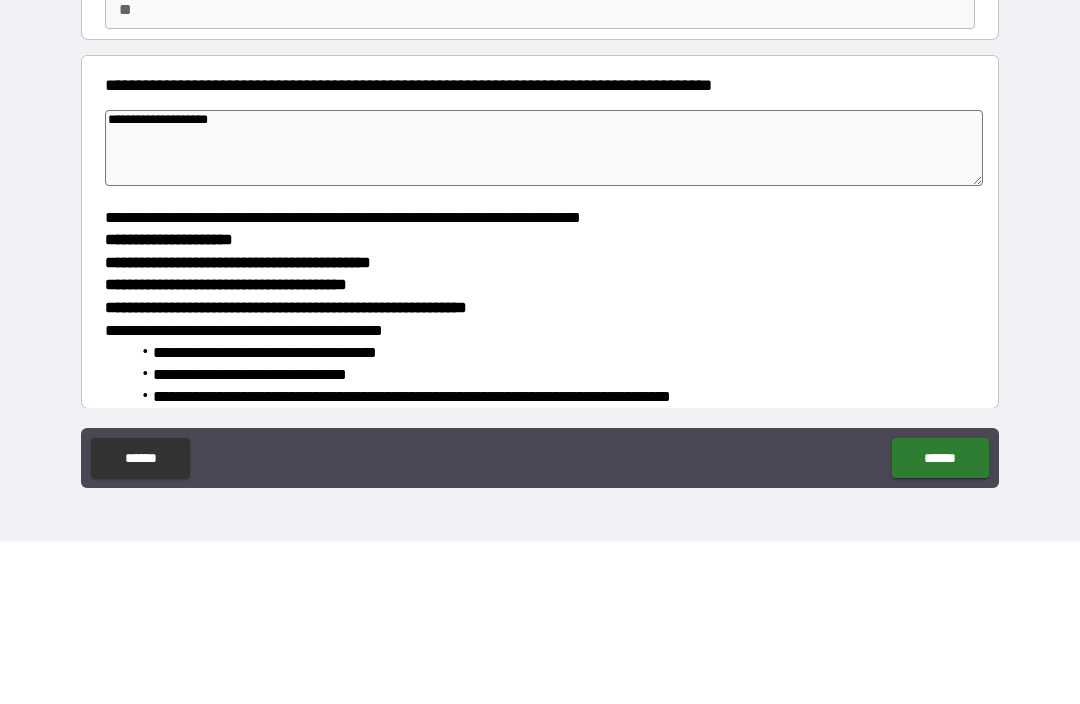 type on "*" 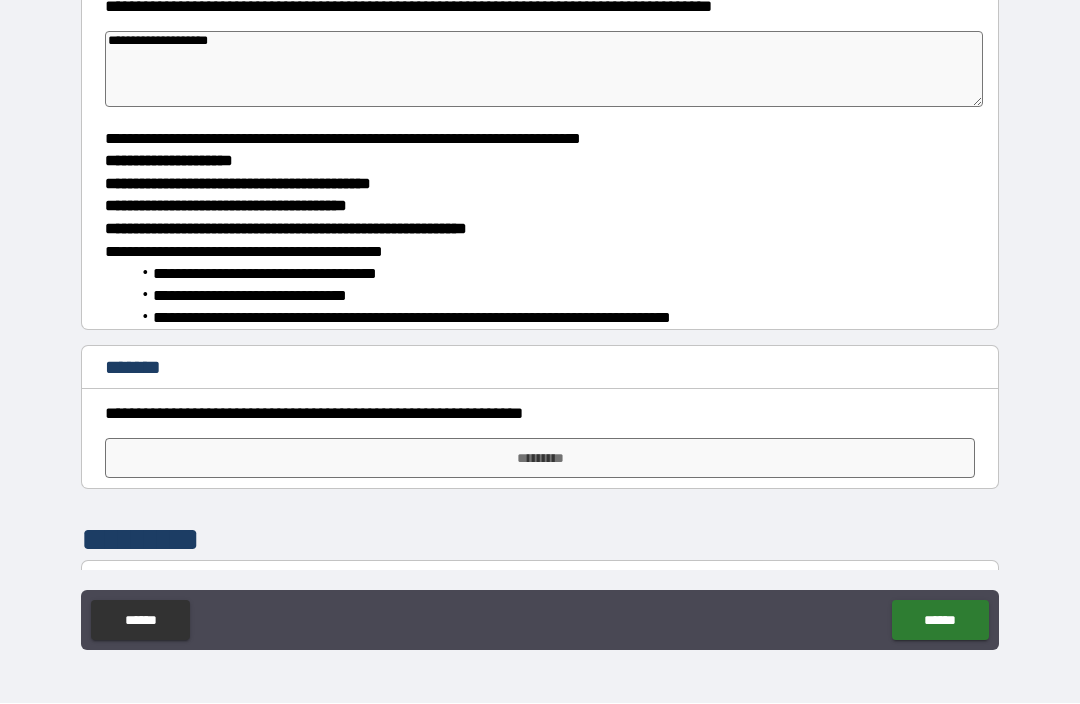 scroll, scrollTop: 269, scrollLeft: 0, axis: vertical 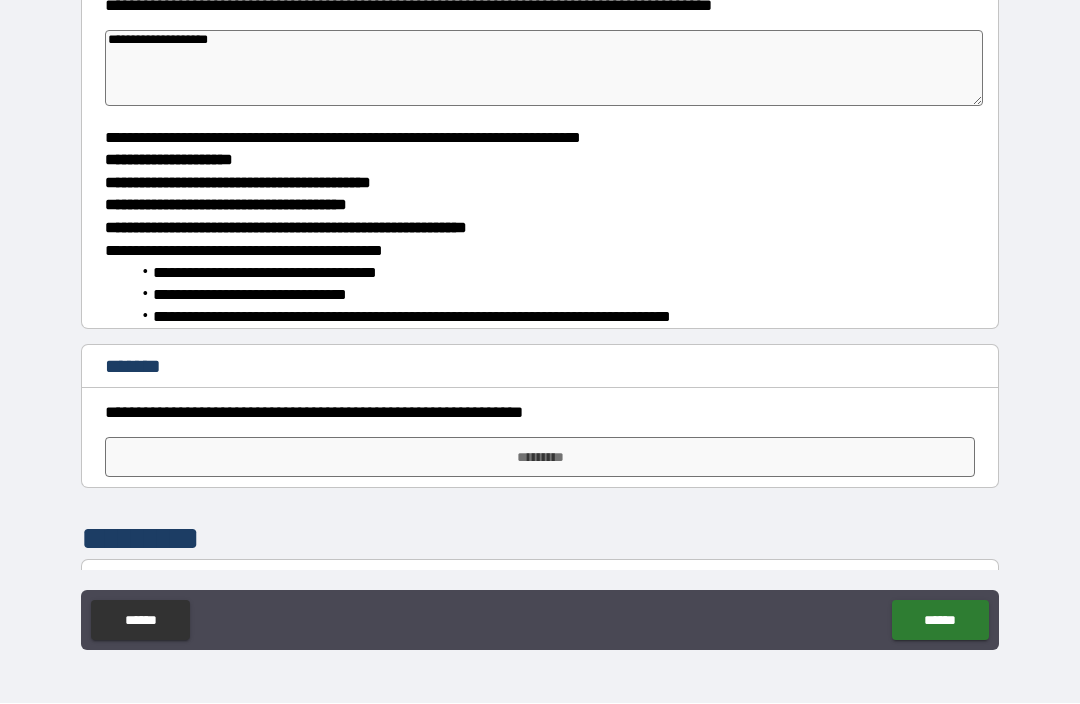 type on "**********" 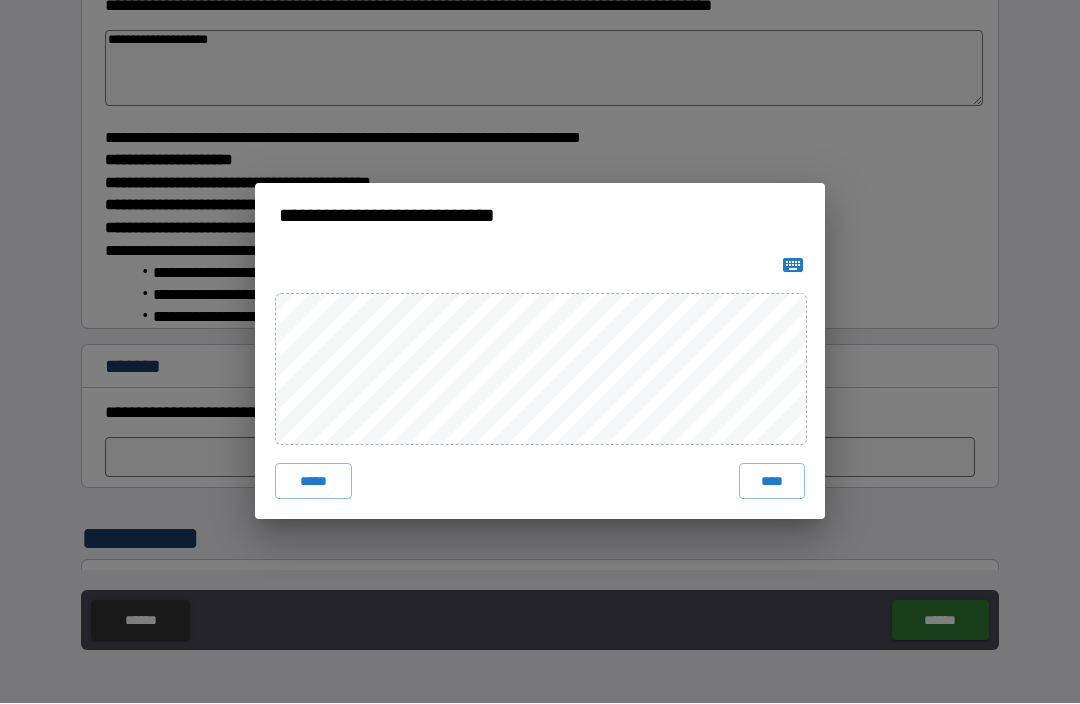click on "****" at bounding box center [772, 482] 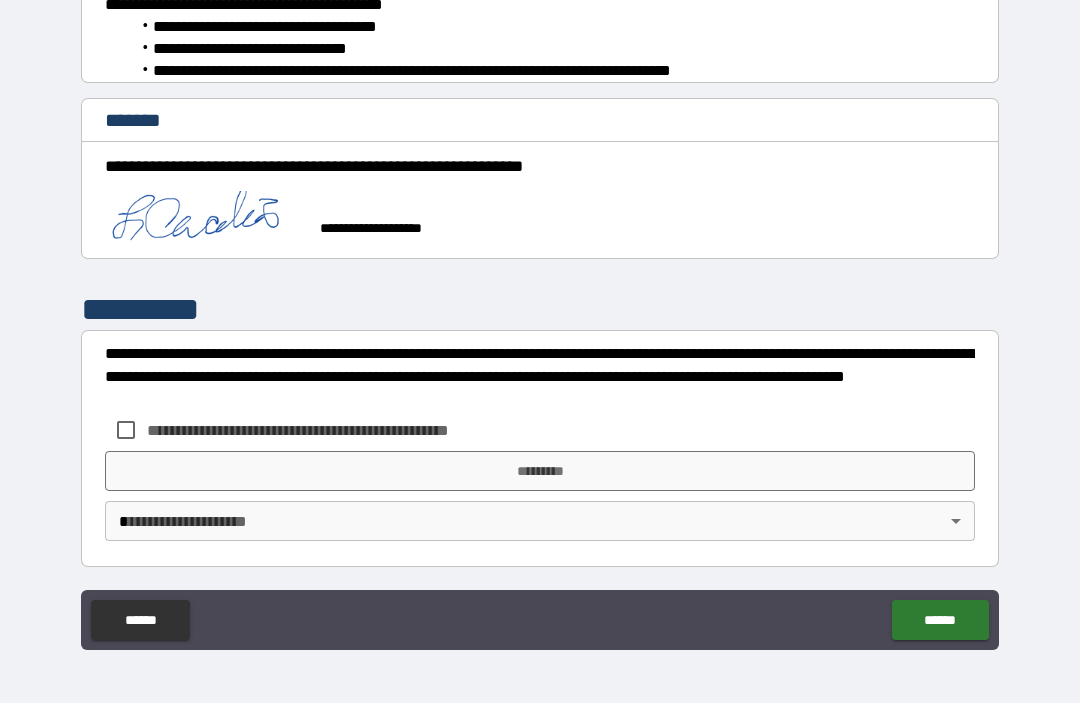 scroll, scrollTop: 514, scrollLeft: 0, axis: vertical 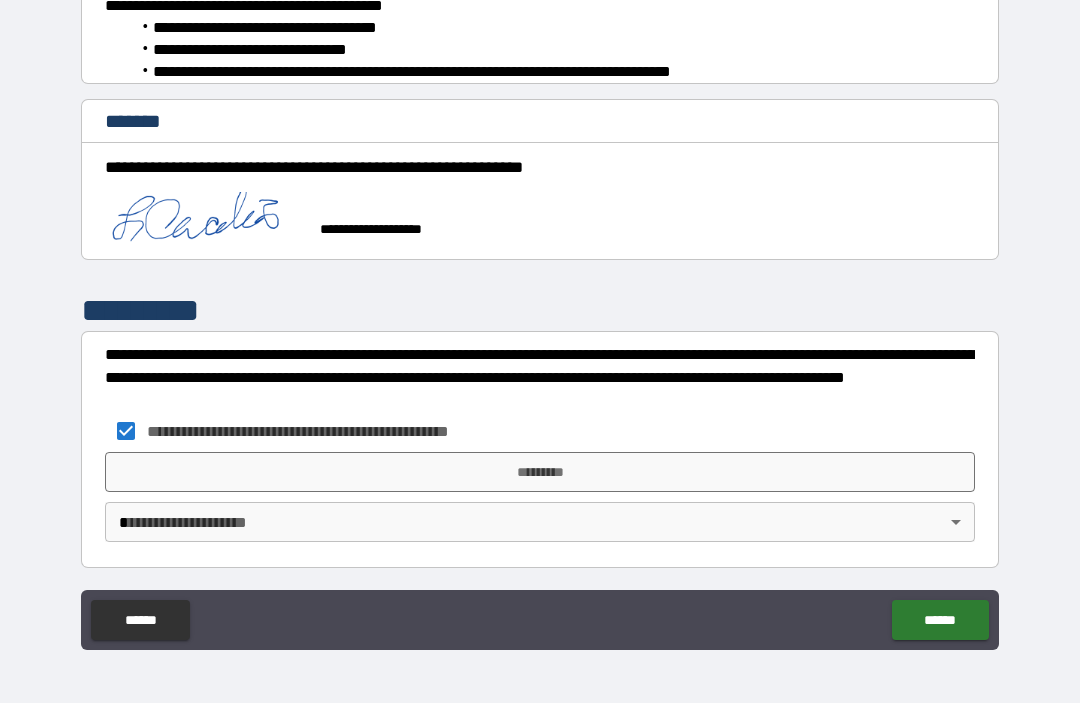 click on "**********" at bounding box center (540, 319) 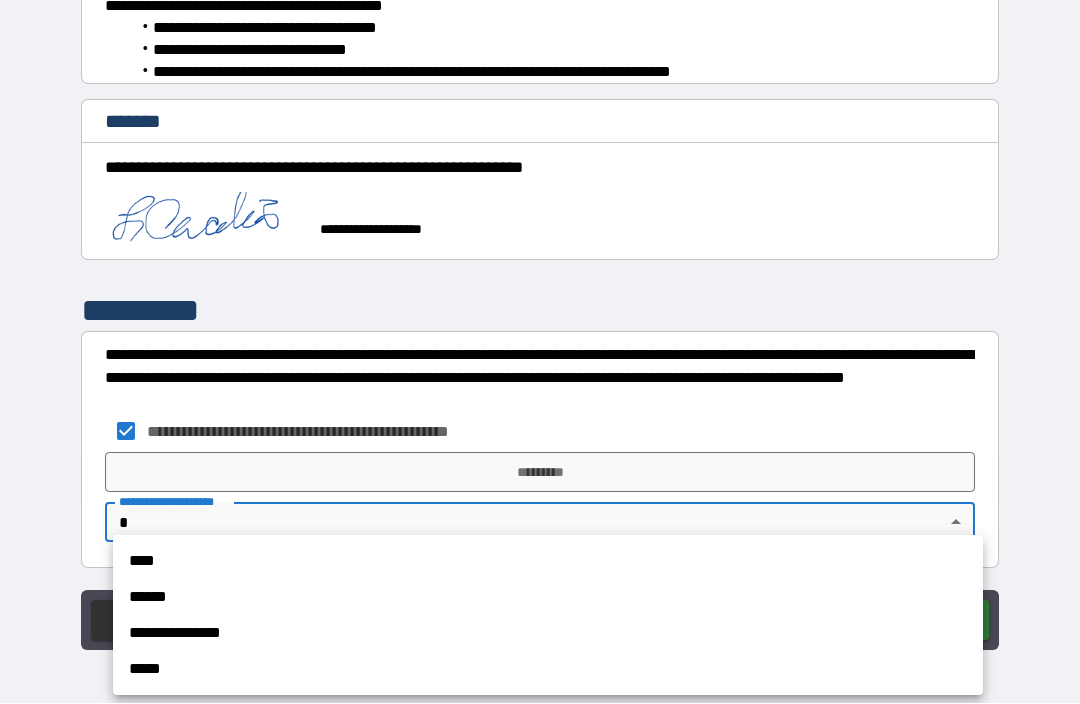 click on "****" at bounding box center [548, 562] 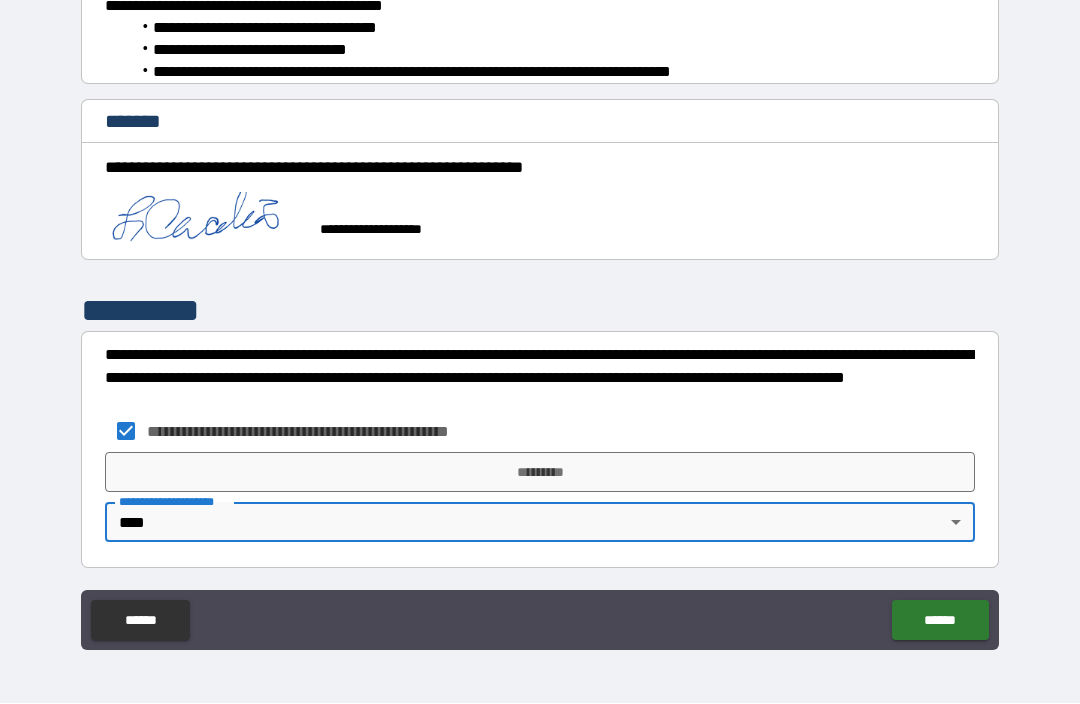click on "*********" at bounding box center [540, 473] 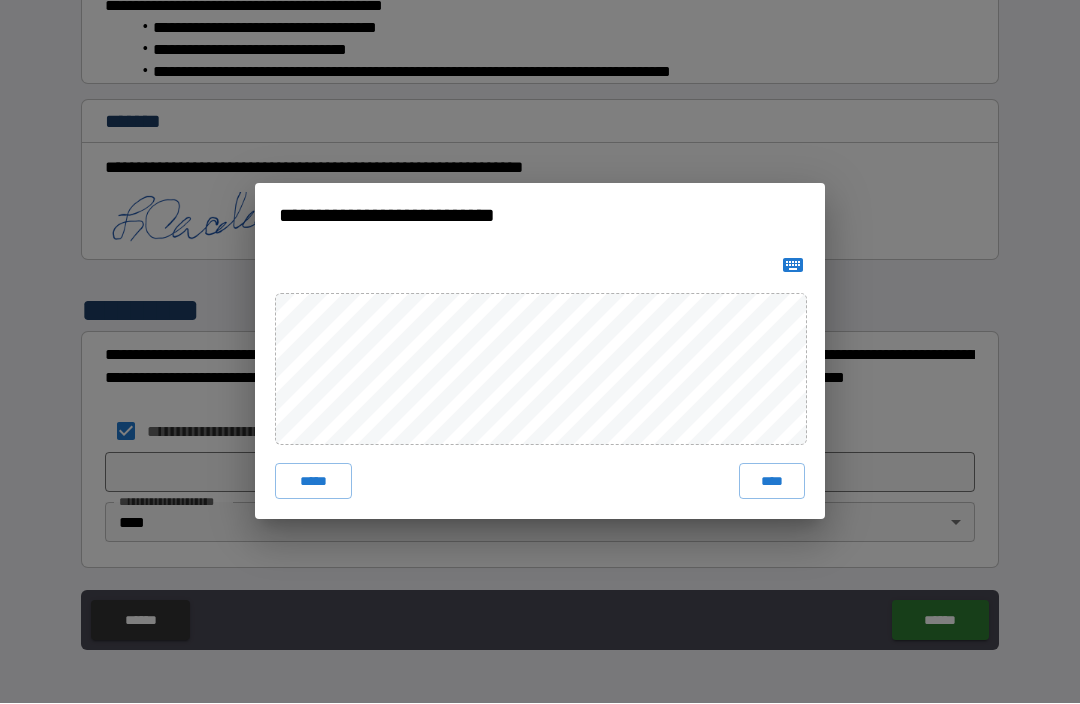 click on "****" at bounding box center (772, 482) 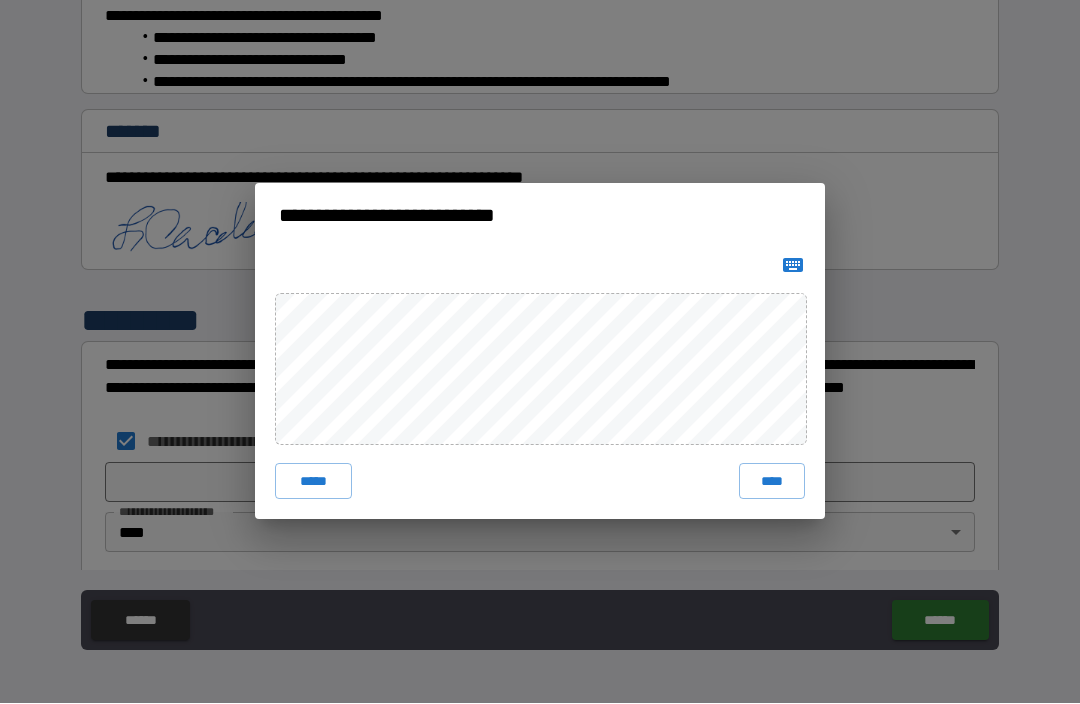 type on "*" 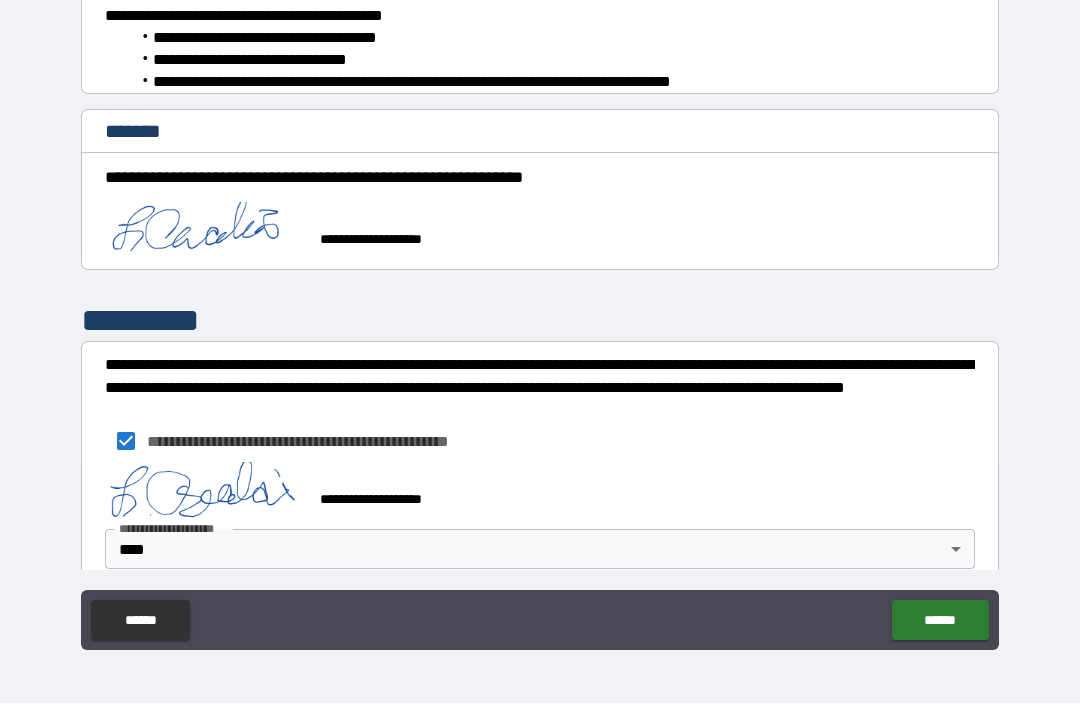 click on "******" at bounding box center (940, 621) 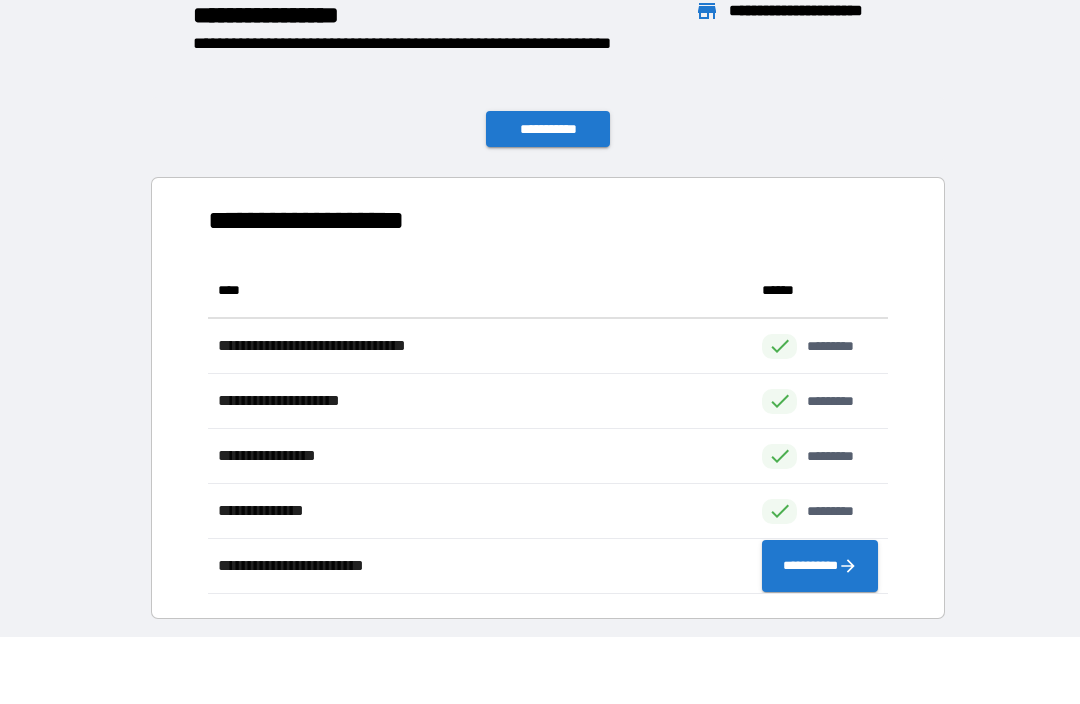 scroll, scrollTop: 1, scrollLeft: 1, axis: both 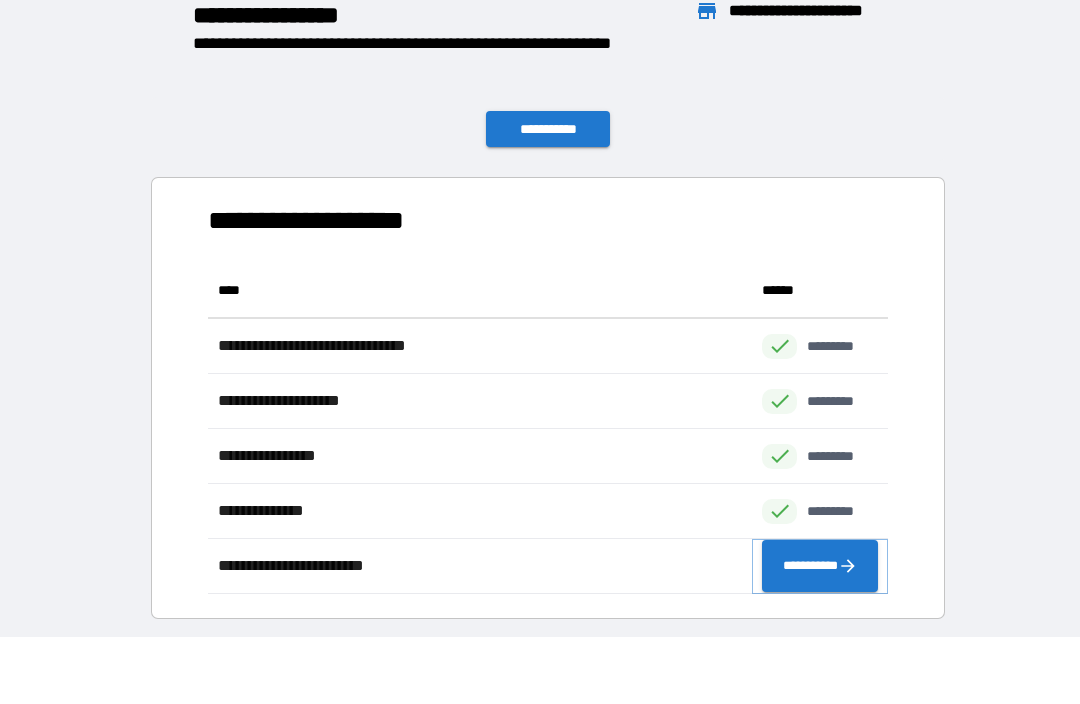 click on "**********" at bounding box center [820, 567] 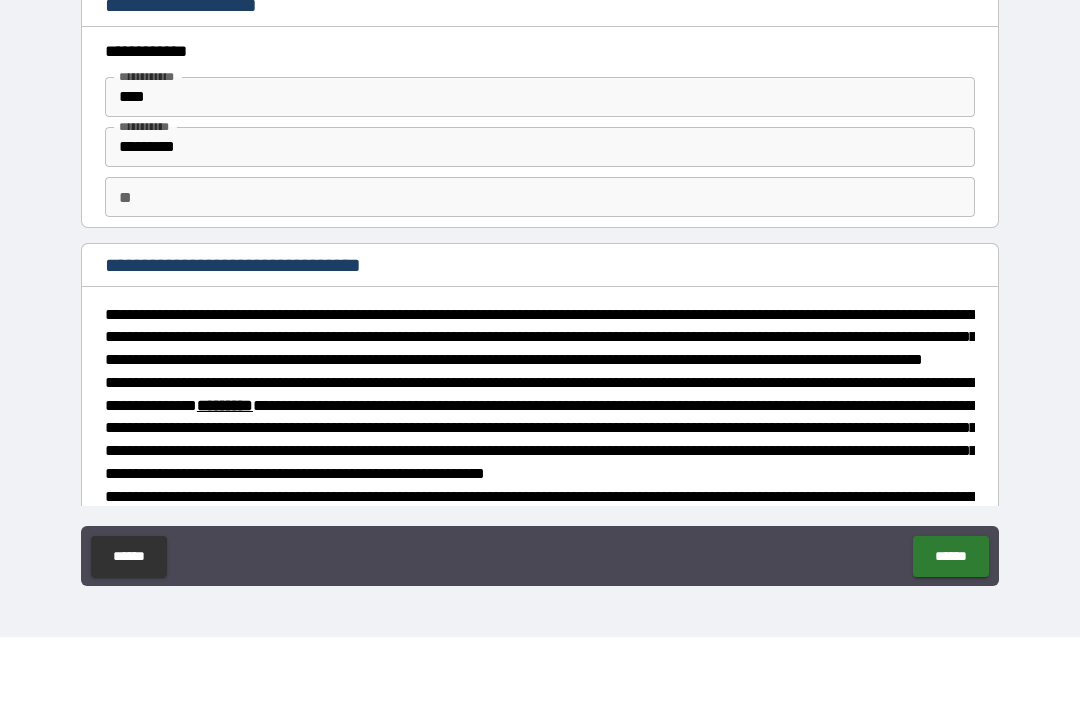 type on "*" 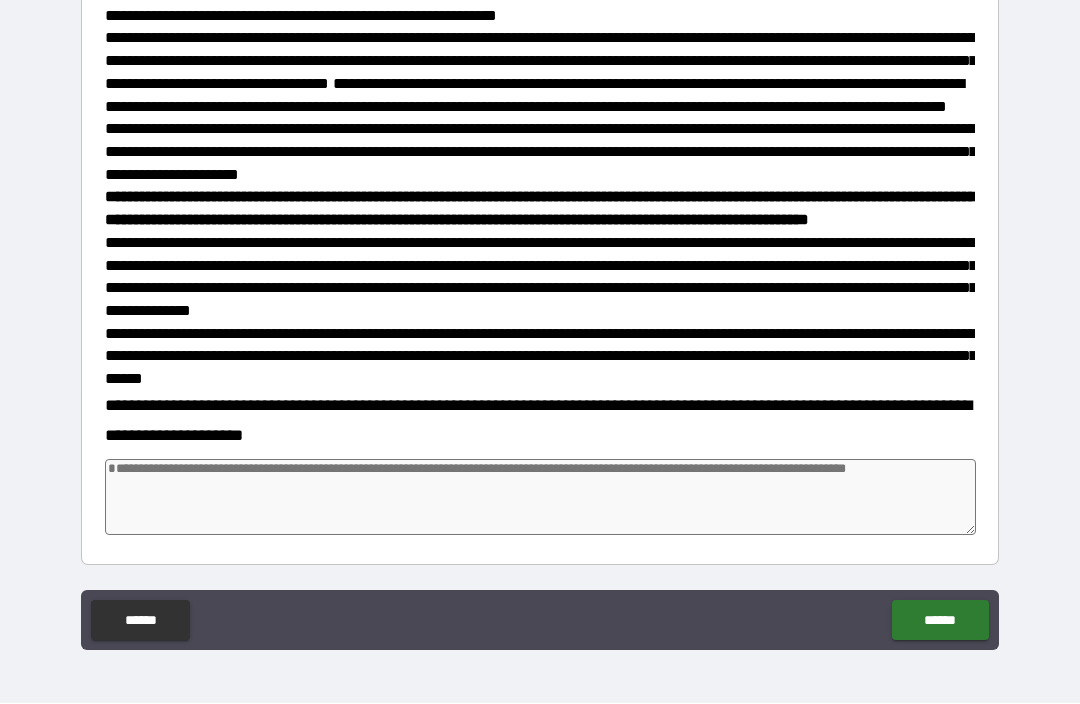 scroll, scrollTop: 662, scrollLeft: 0, axis: vertical 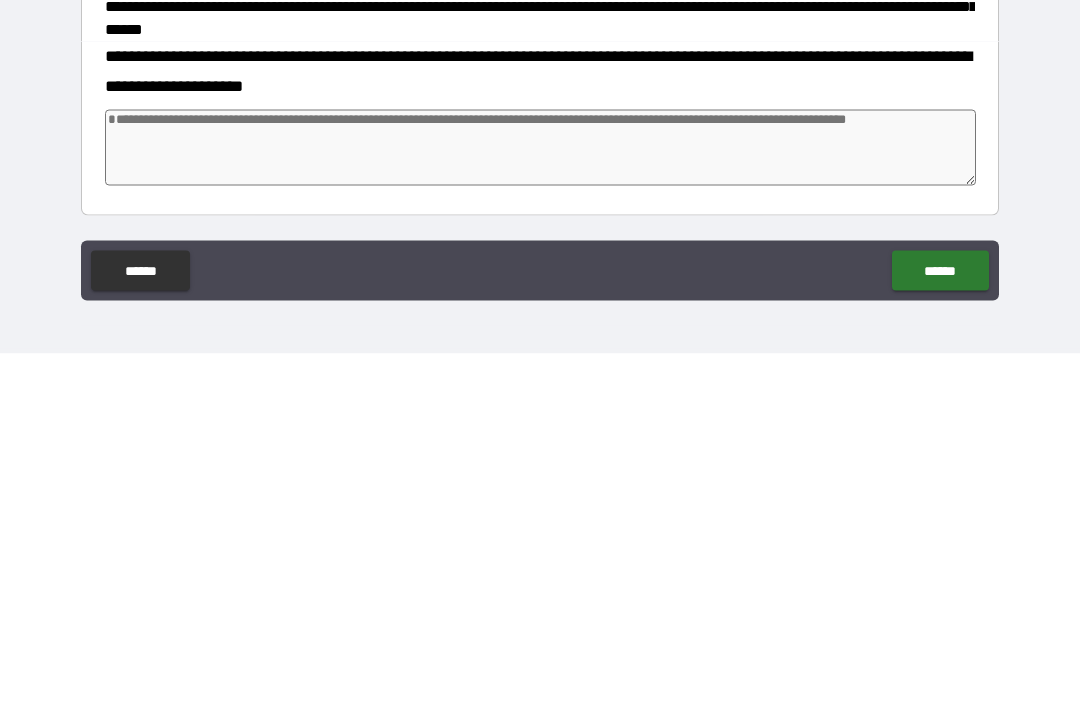 click on "******" at bounding box center (940, 621) 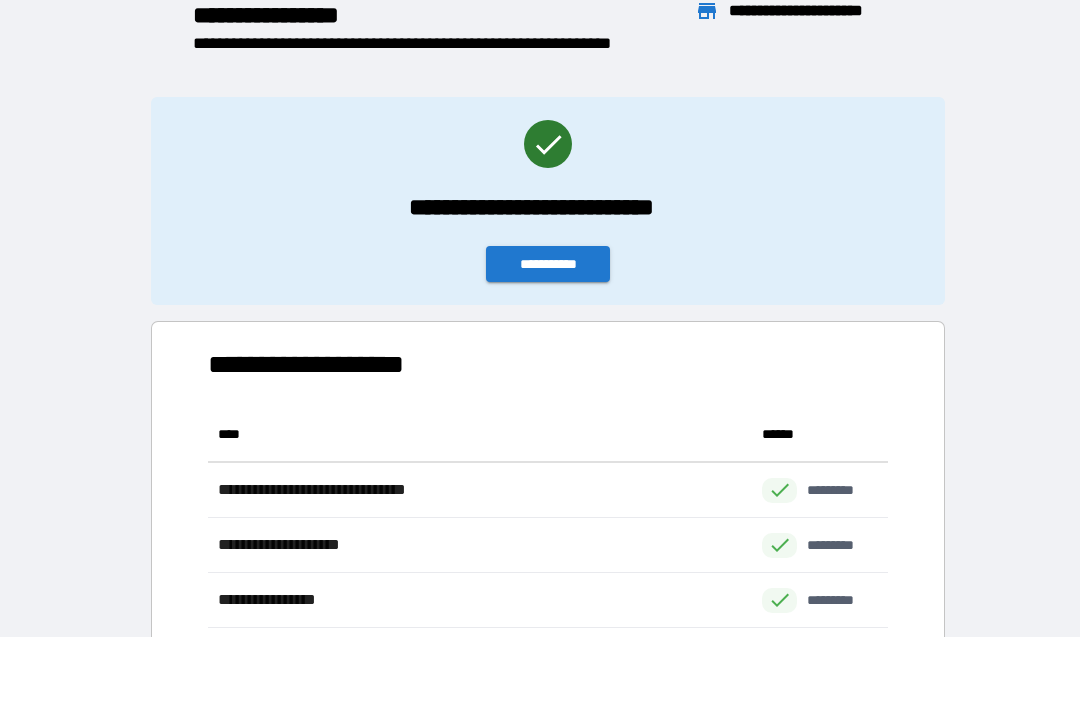 scroll, scrollTop: 1, scrollLeft: 1, axis: both 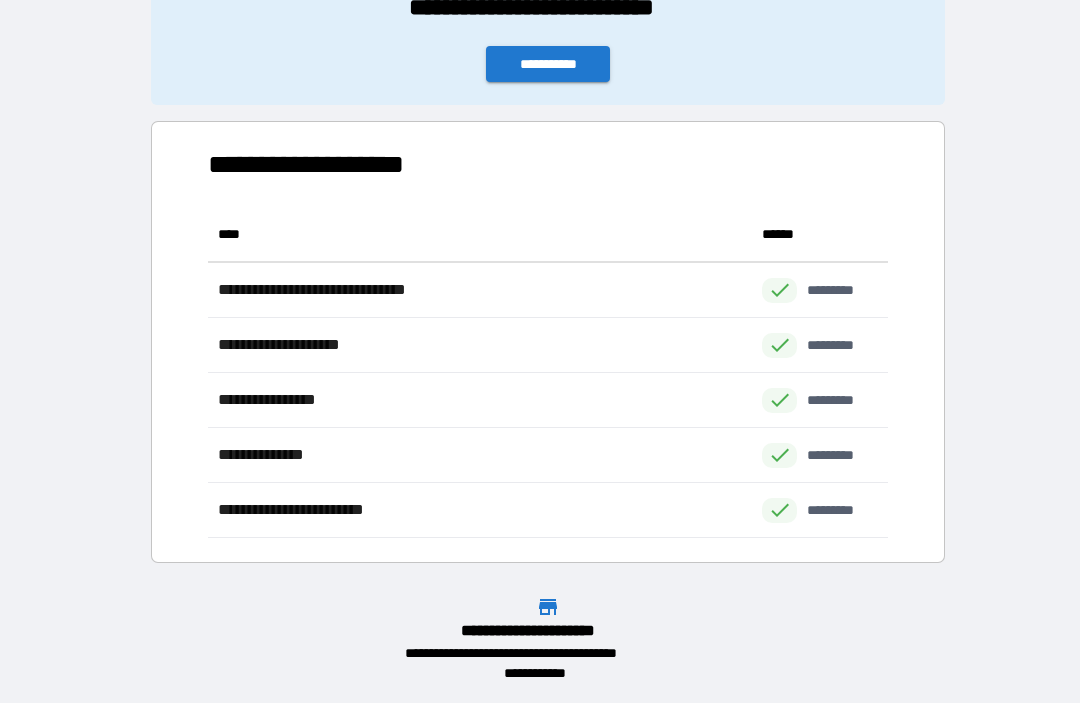 click on "**********" at bounding box center [548, 65] 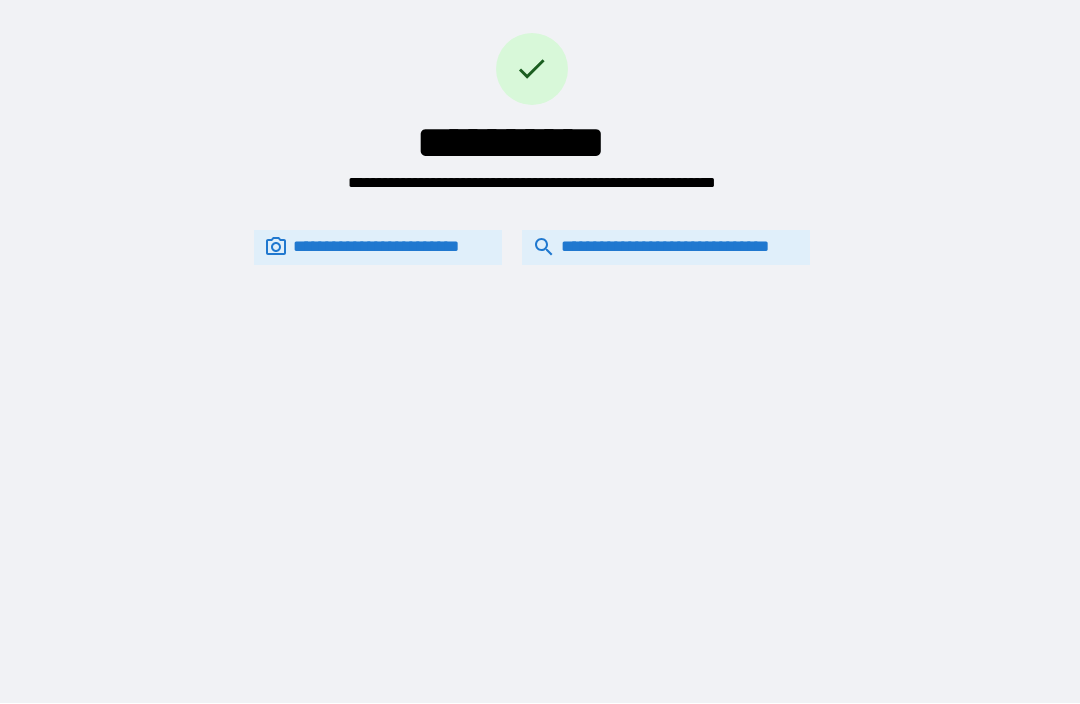 scroll, scrollTop: 0, scrollLeft: 0, axis: both 